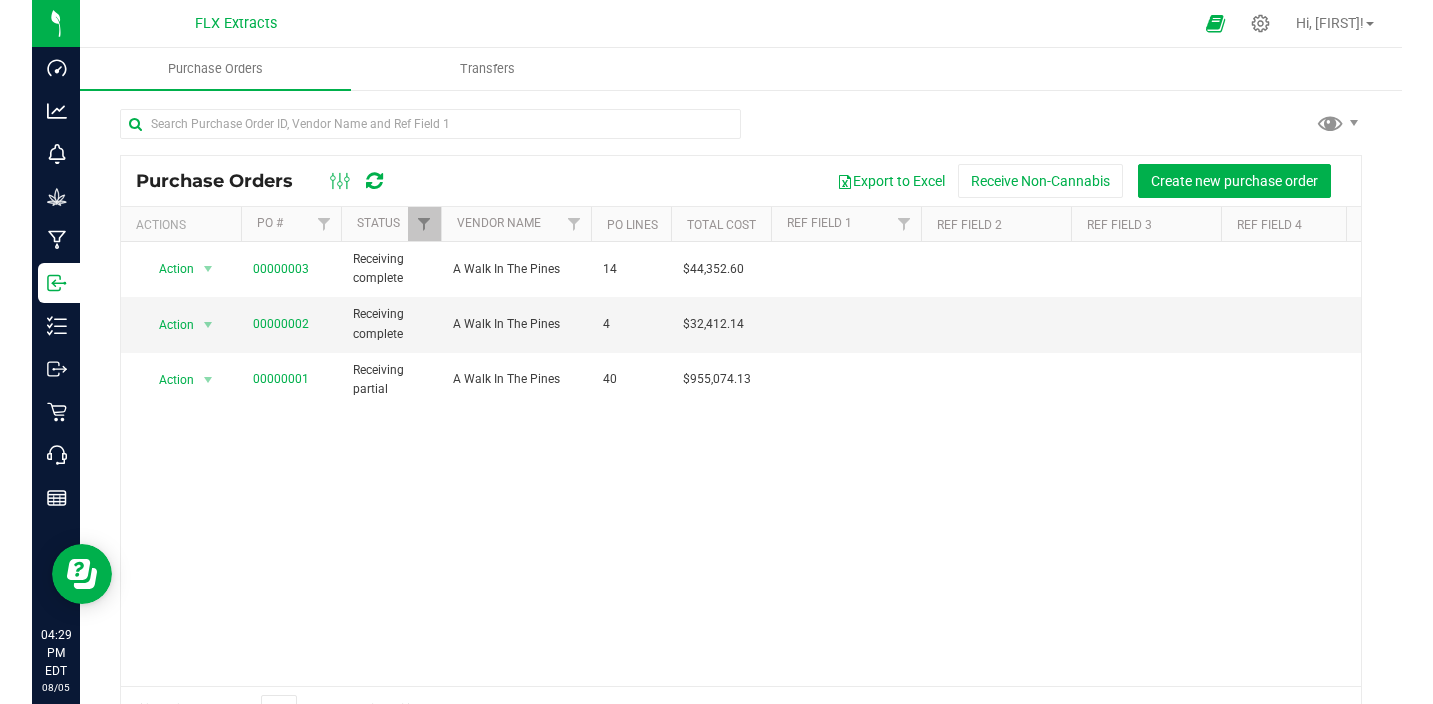 scroll, scrollTop: 0, scrollLeft: 0, axis: both 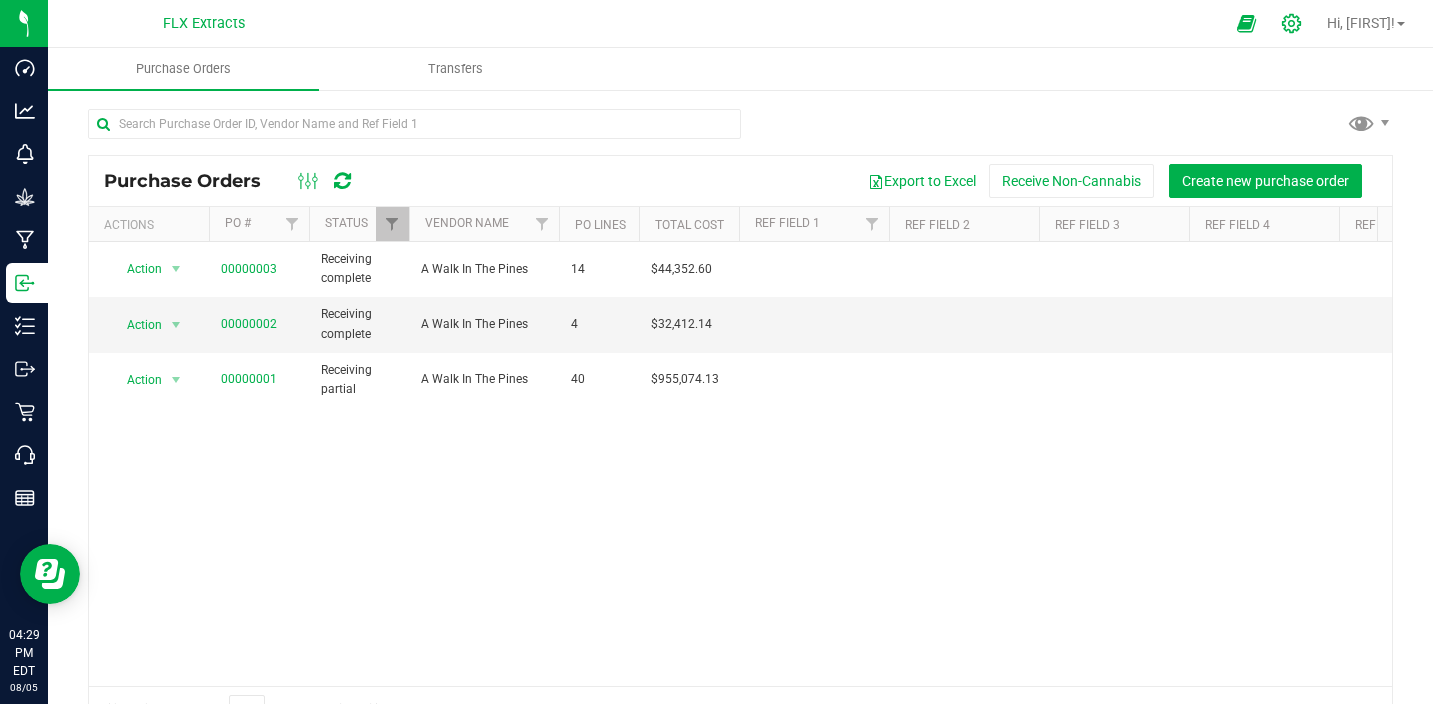 click 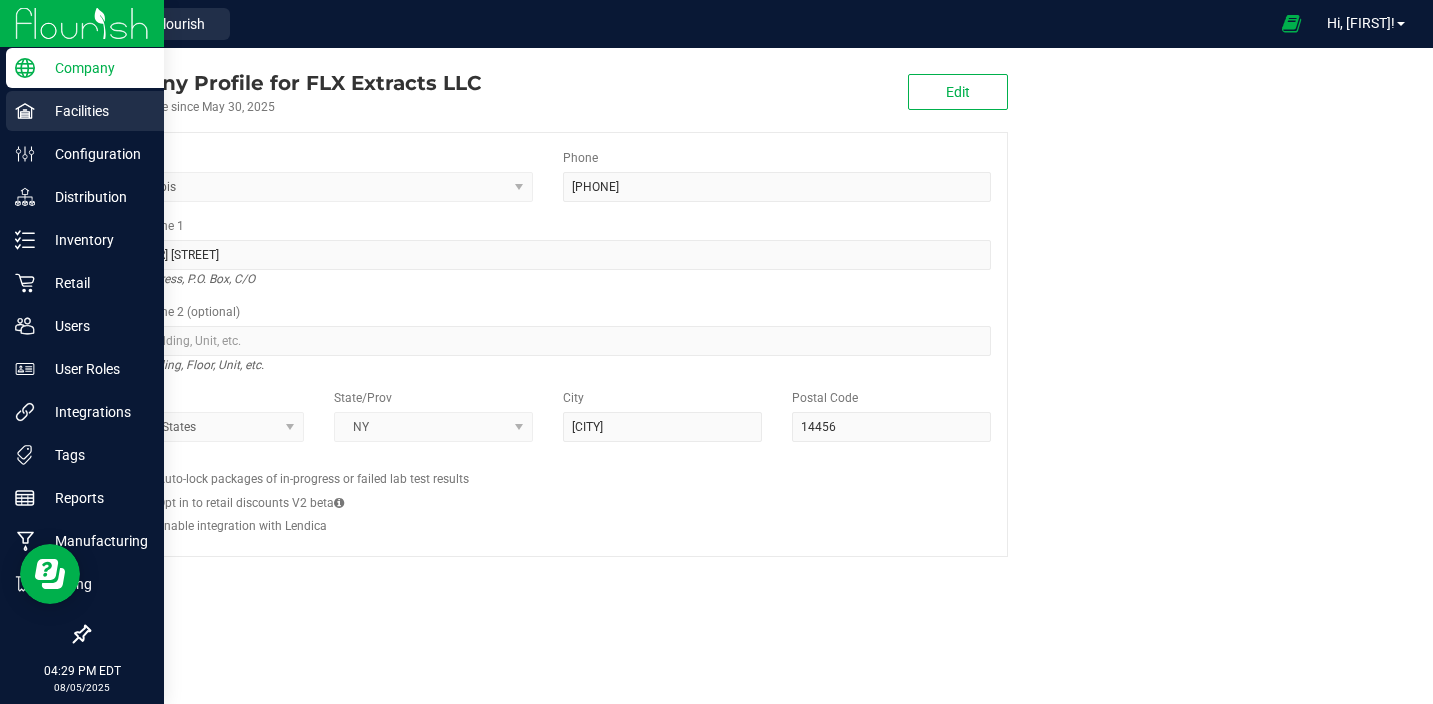 click on "Facilities" at bounding box center (95, 111) 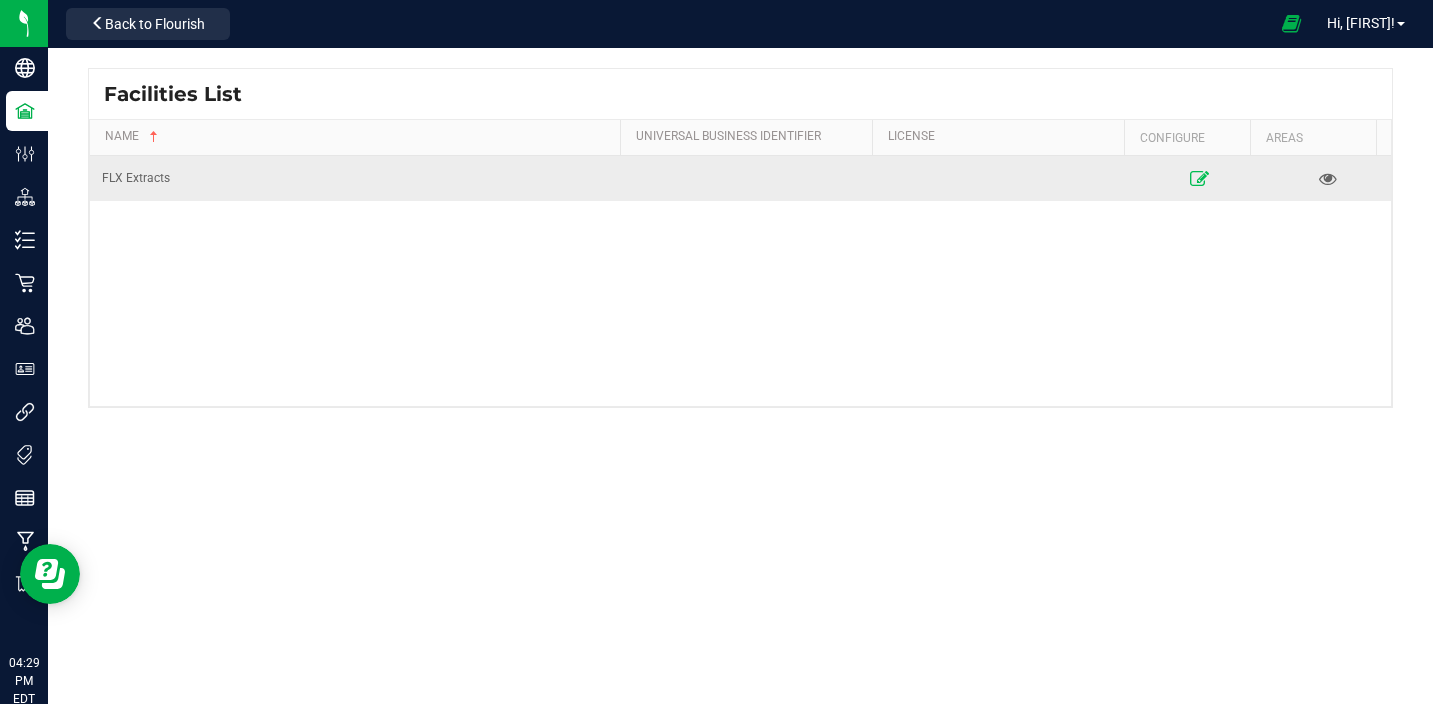 click at bounding box center (1199, 178) 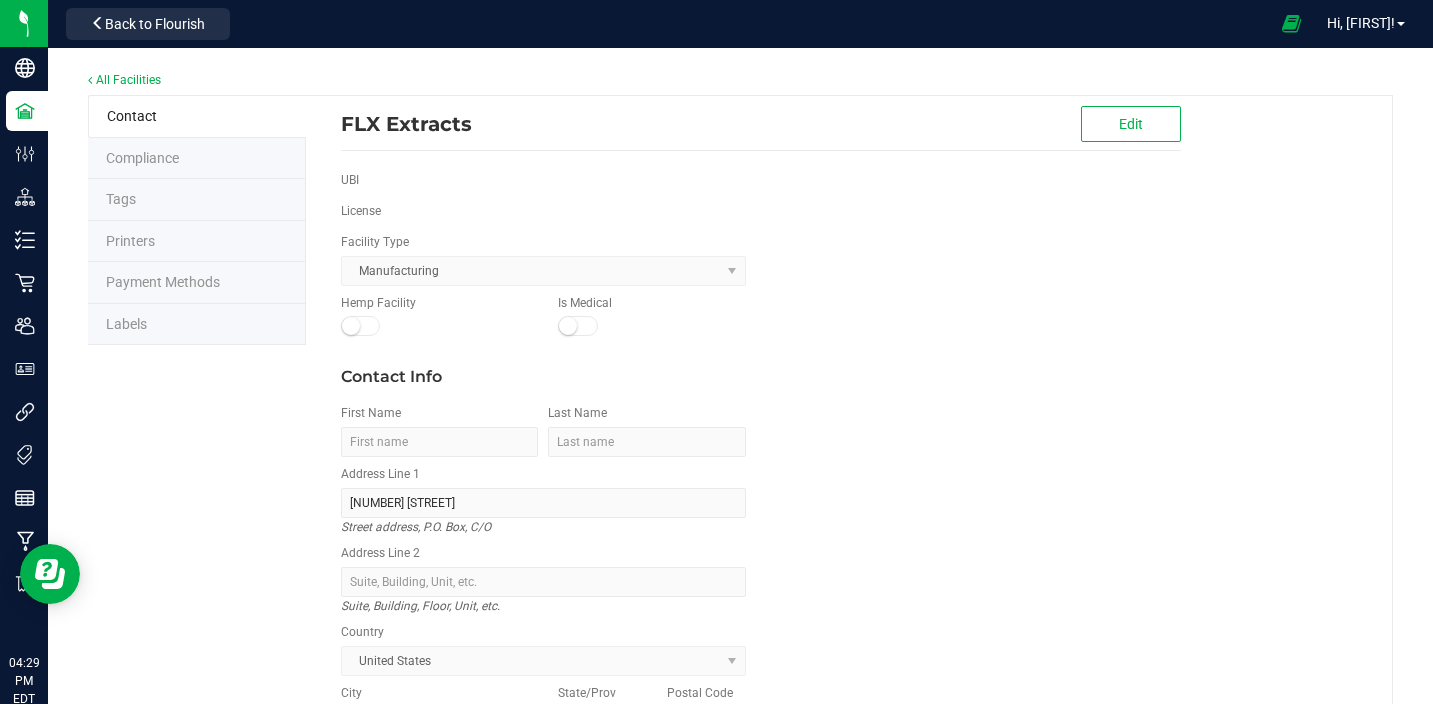 click on "Payment Methods" at bounding box center [163, 282] 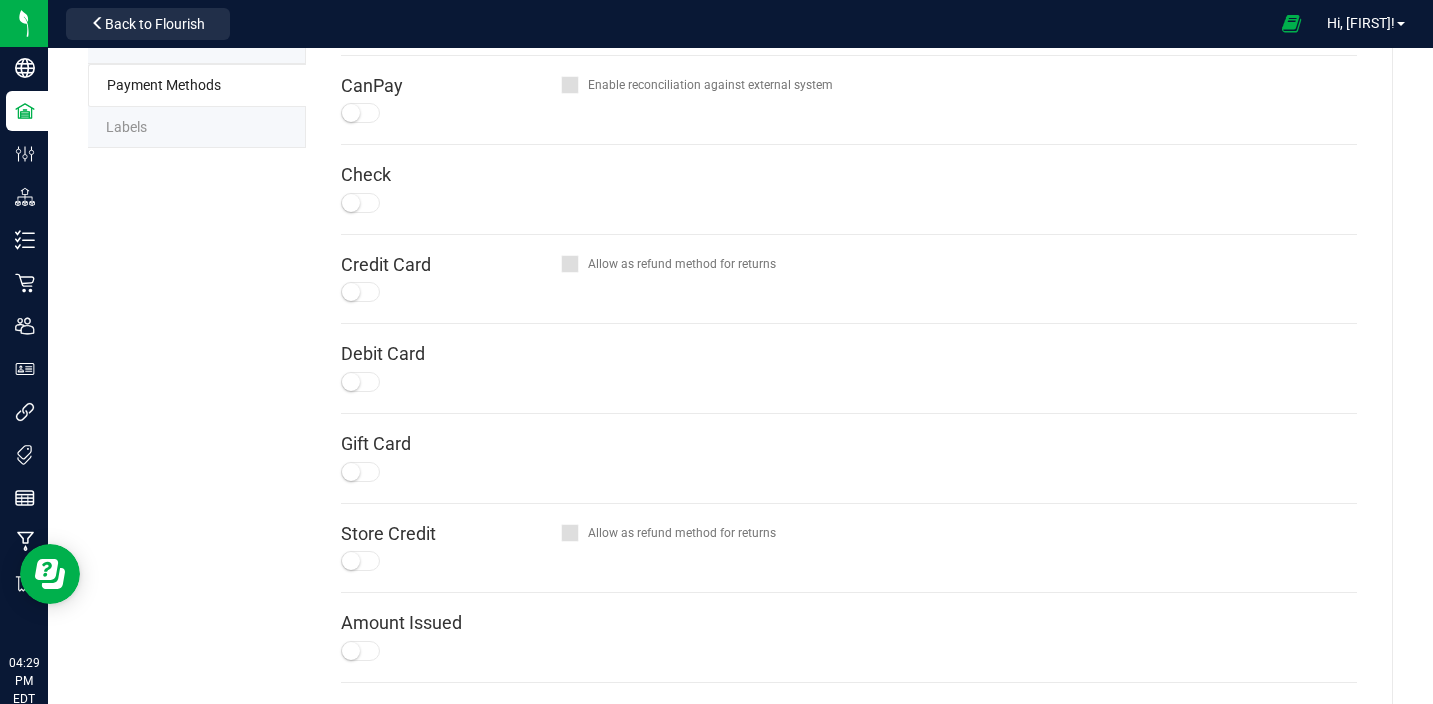 scroll, scrollTop: 0, scrollLeft: 0, axis: both 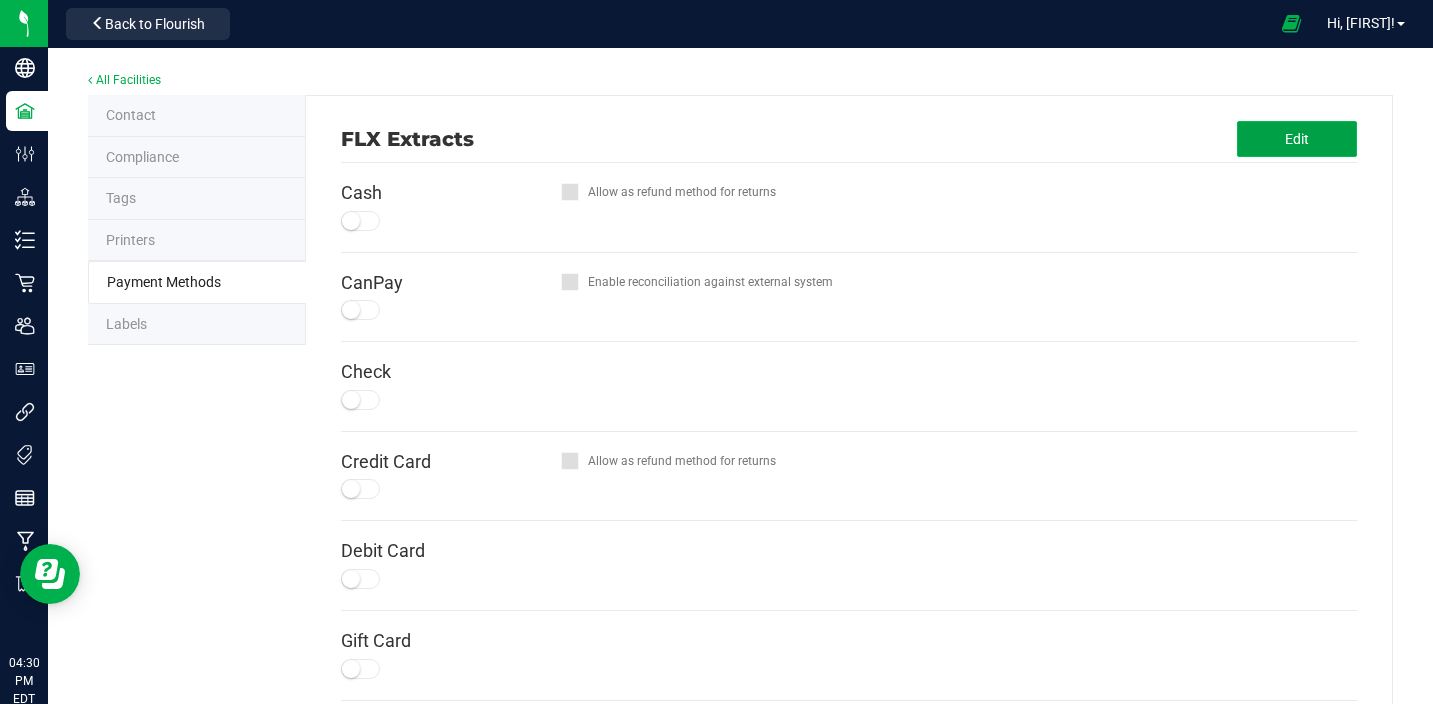 click on "Edit" at bounding box center [1297, 139] 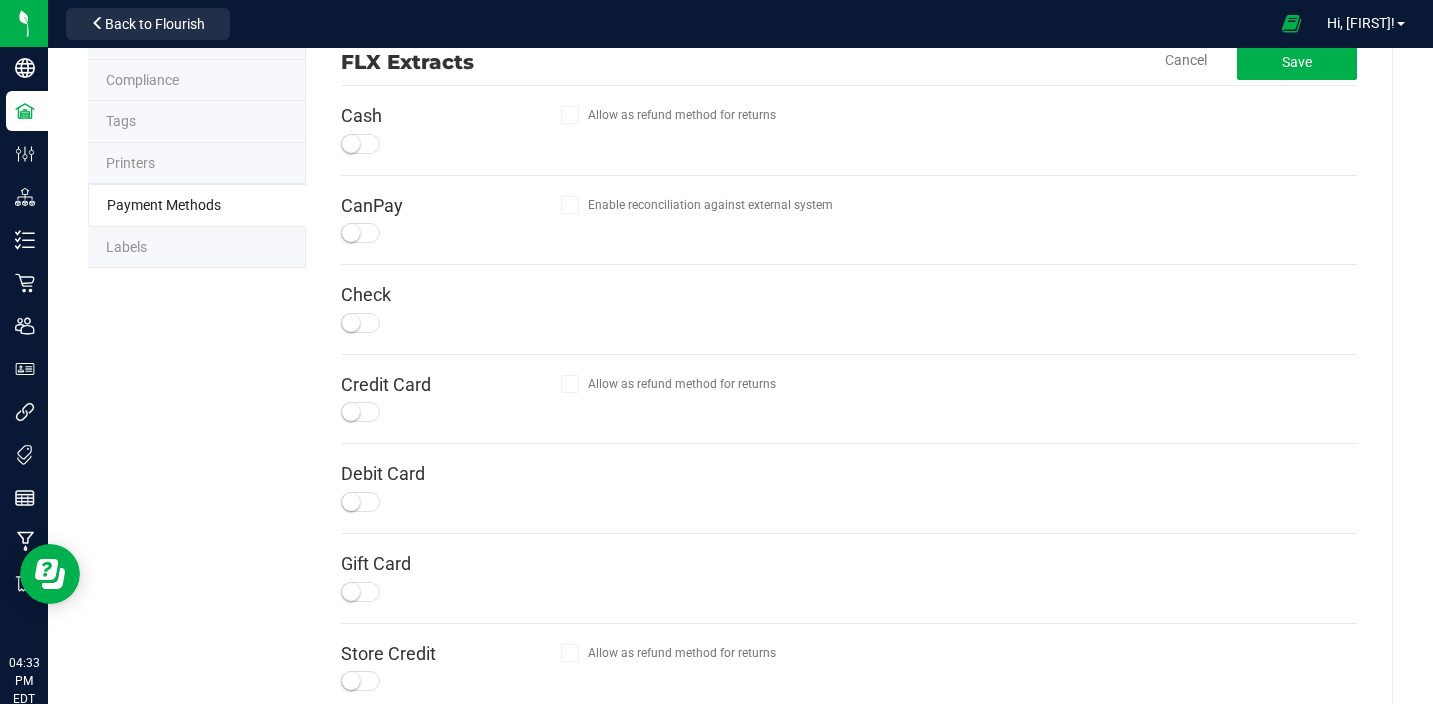 scroll, scrollTop: 0, scrollLeft: 0, axis: both 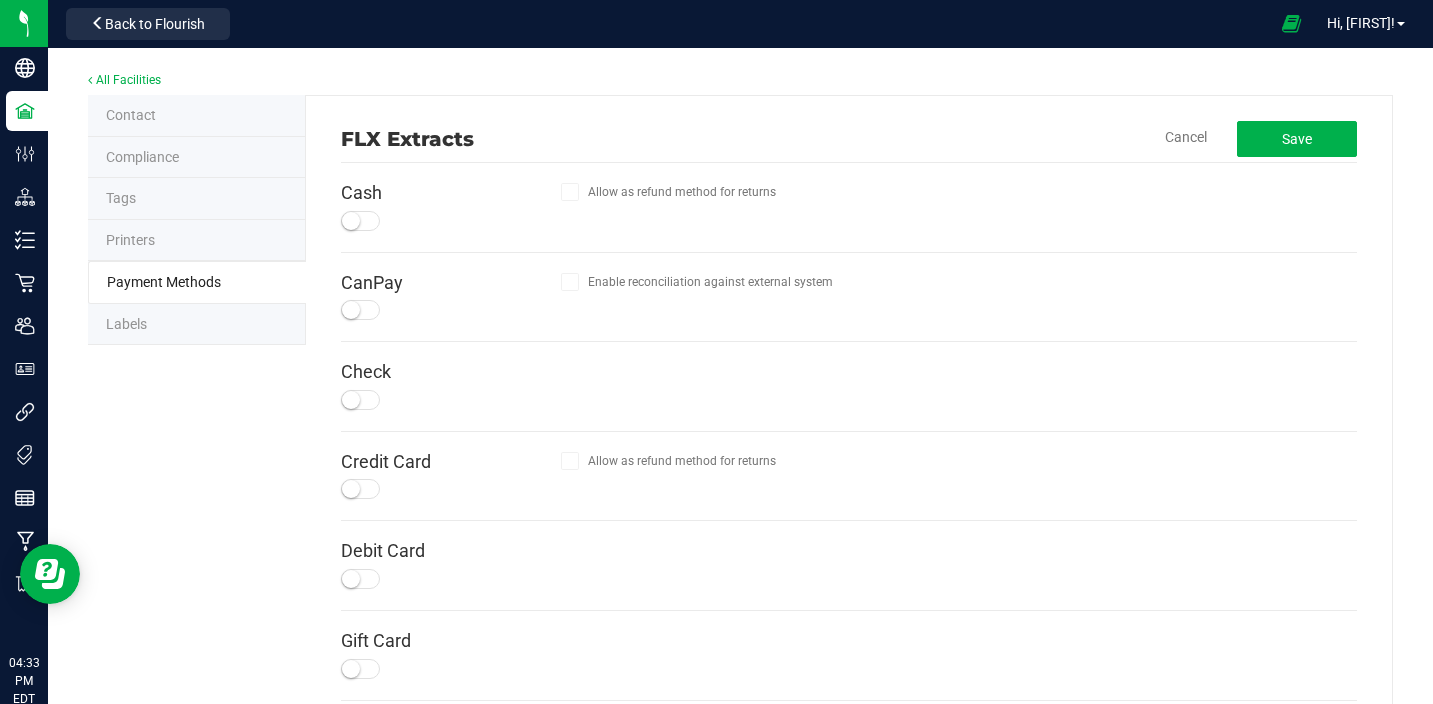 click on "Contact" at bounding box center [197, 116] 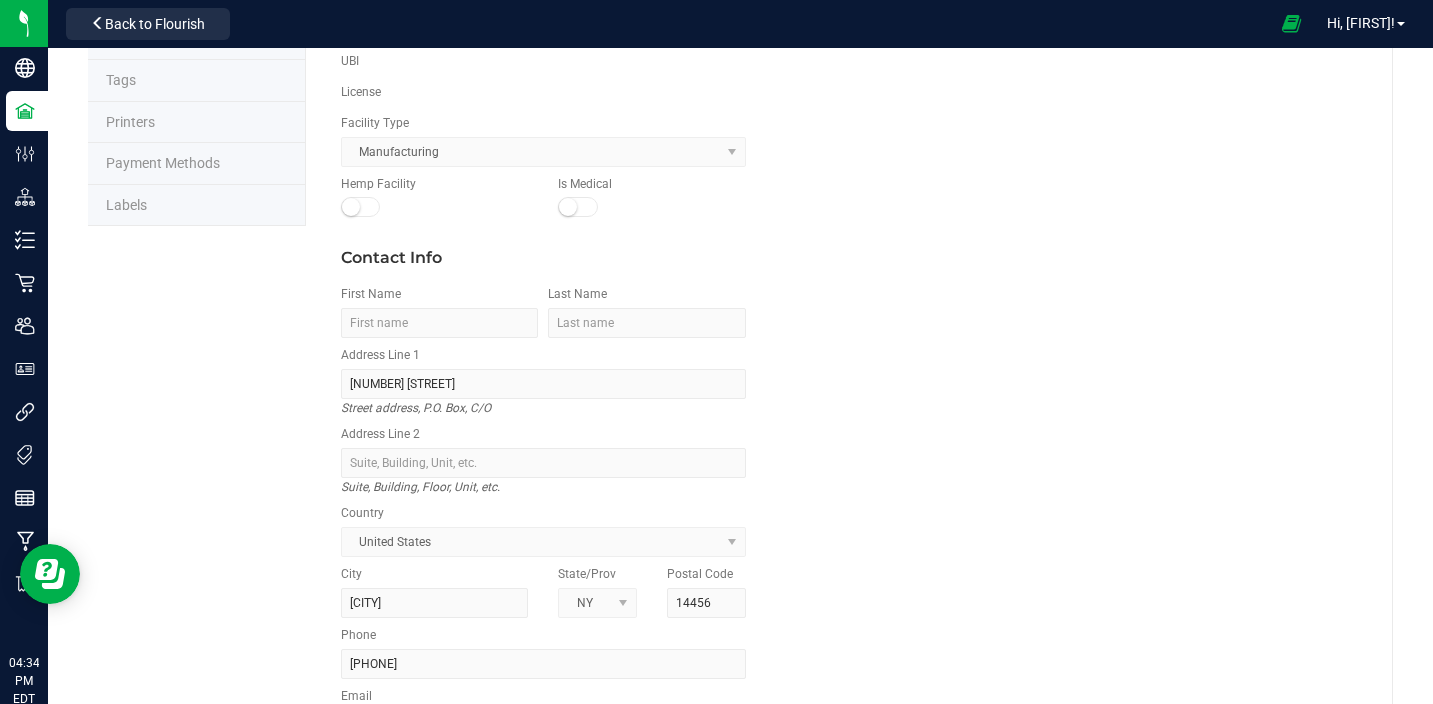 scroll, scrollTop: 0, scrollLeft: 0, axis: both 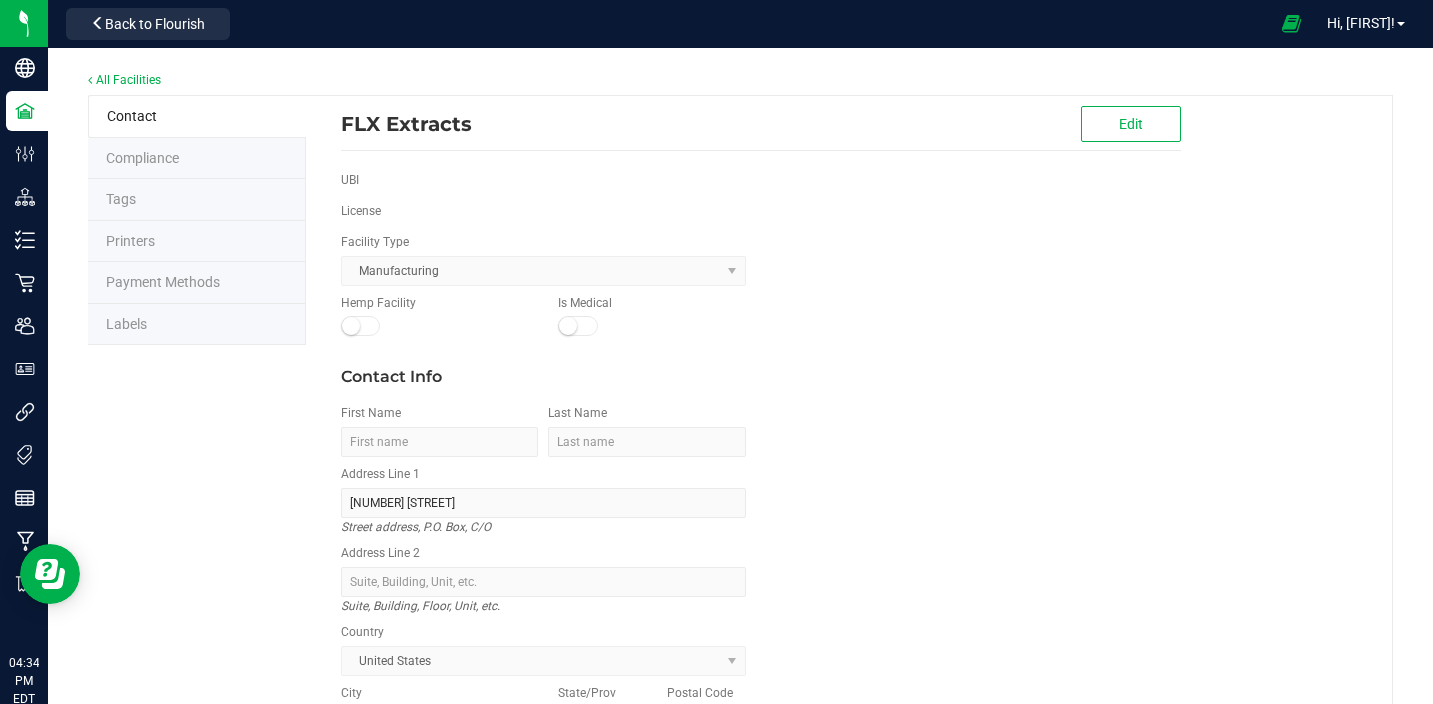 click on "Compliance" at bounding box center (197, 159) 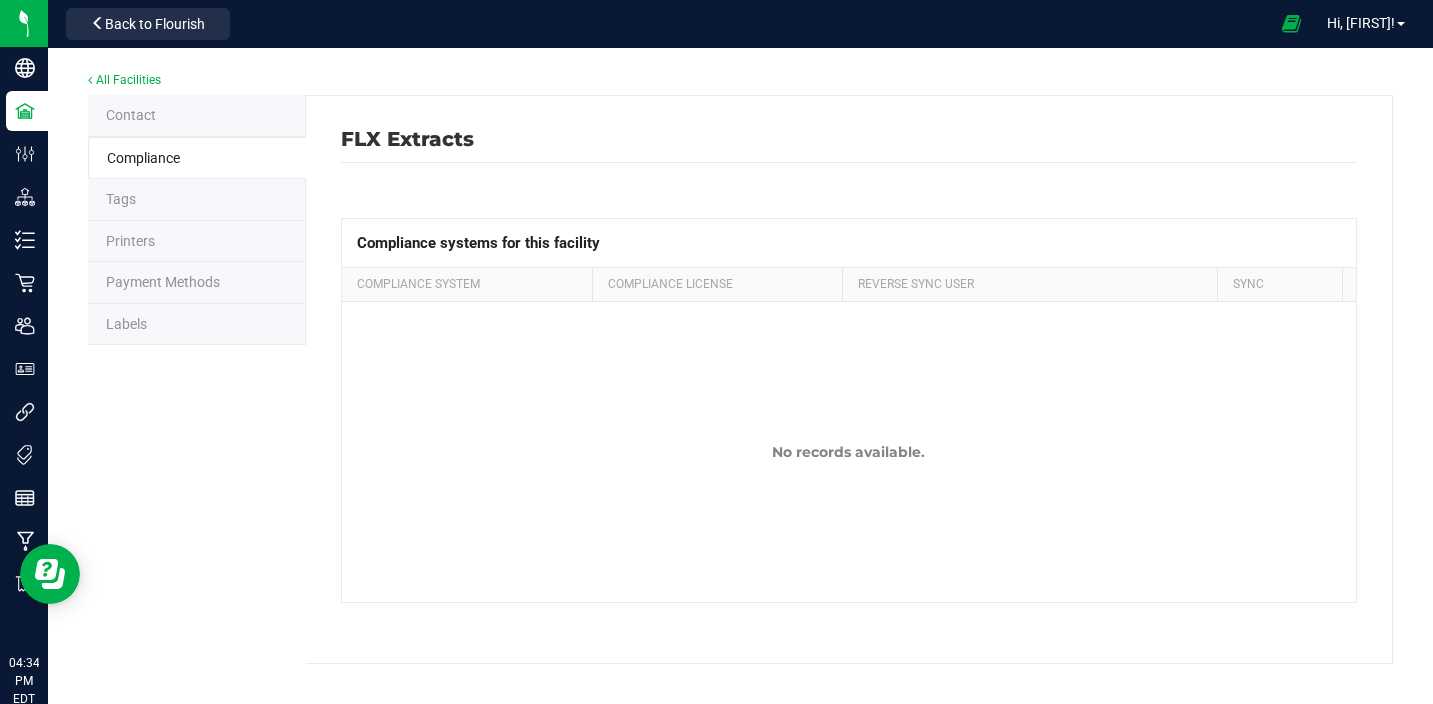 click on "Tags" at bounding box center (121, 199) 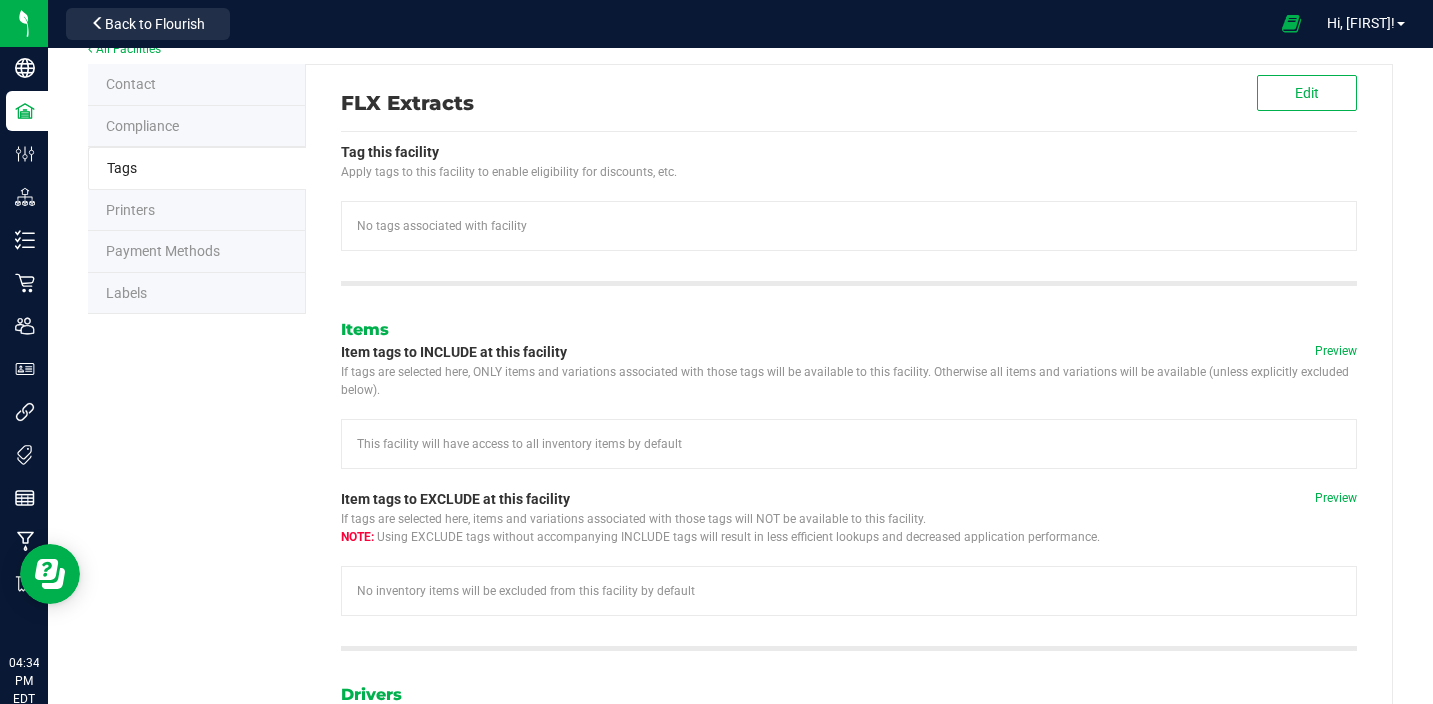 scroll, scrollTop: 0, scrollLeft: 0, axis: both 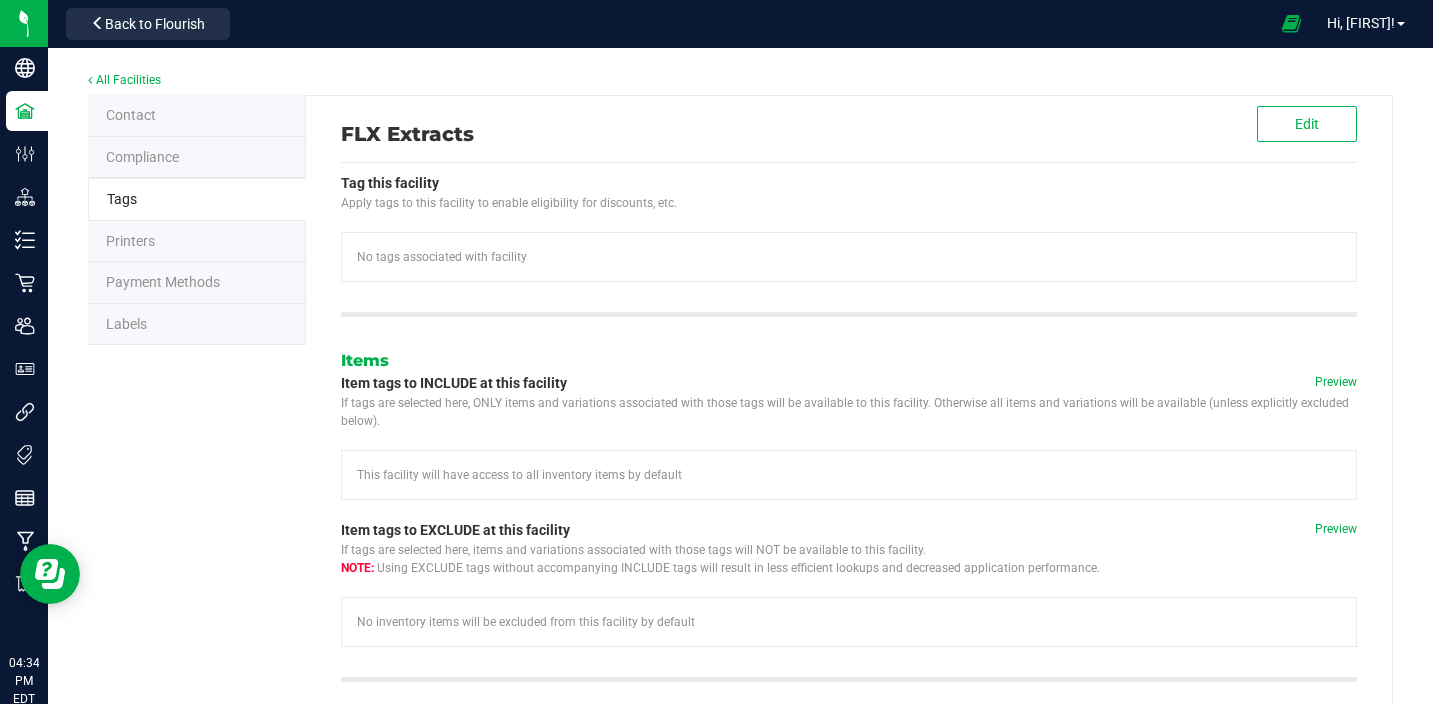 click on "Printers" at bounding box center (197, 242) 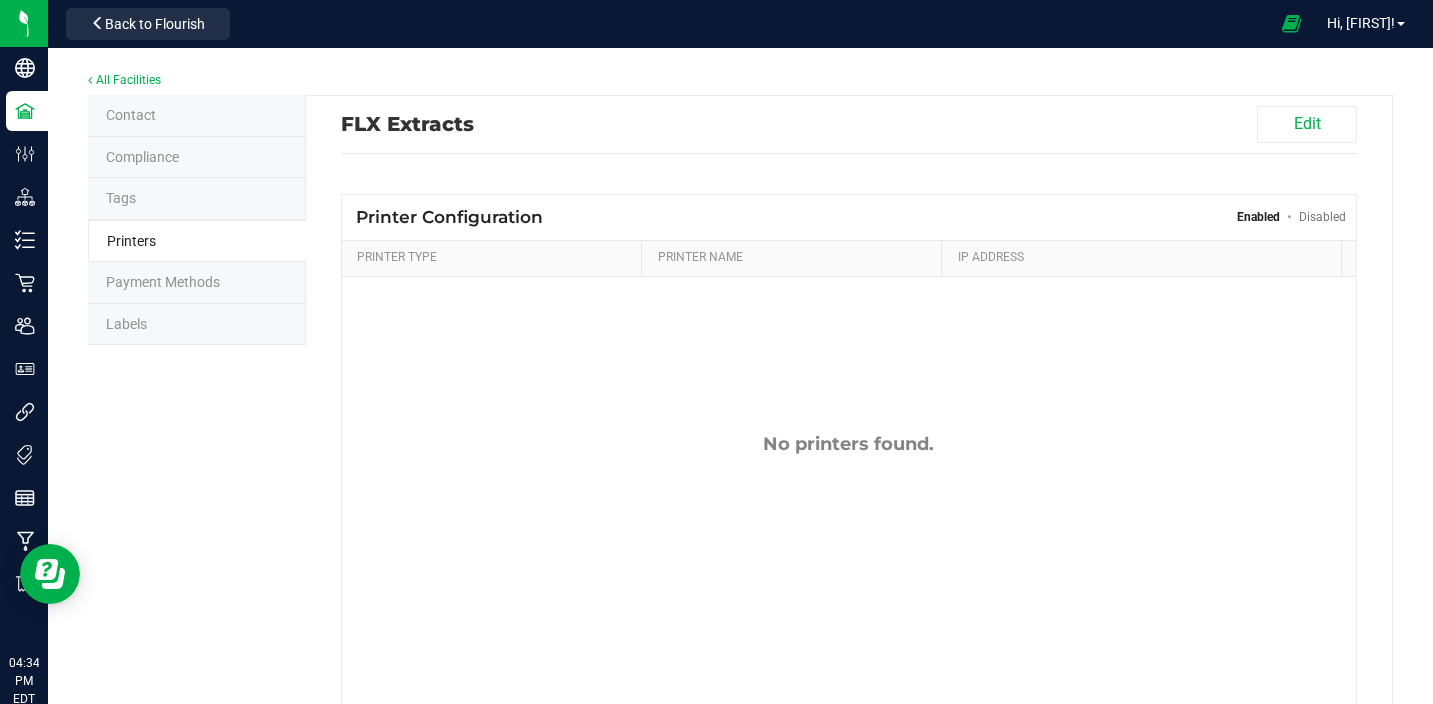 click on "Payment Methods" at bounding box center (163, 282) 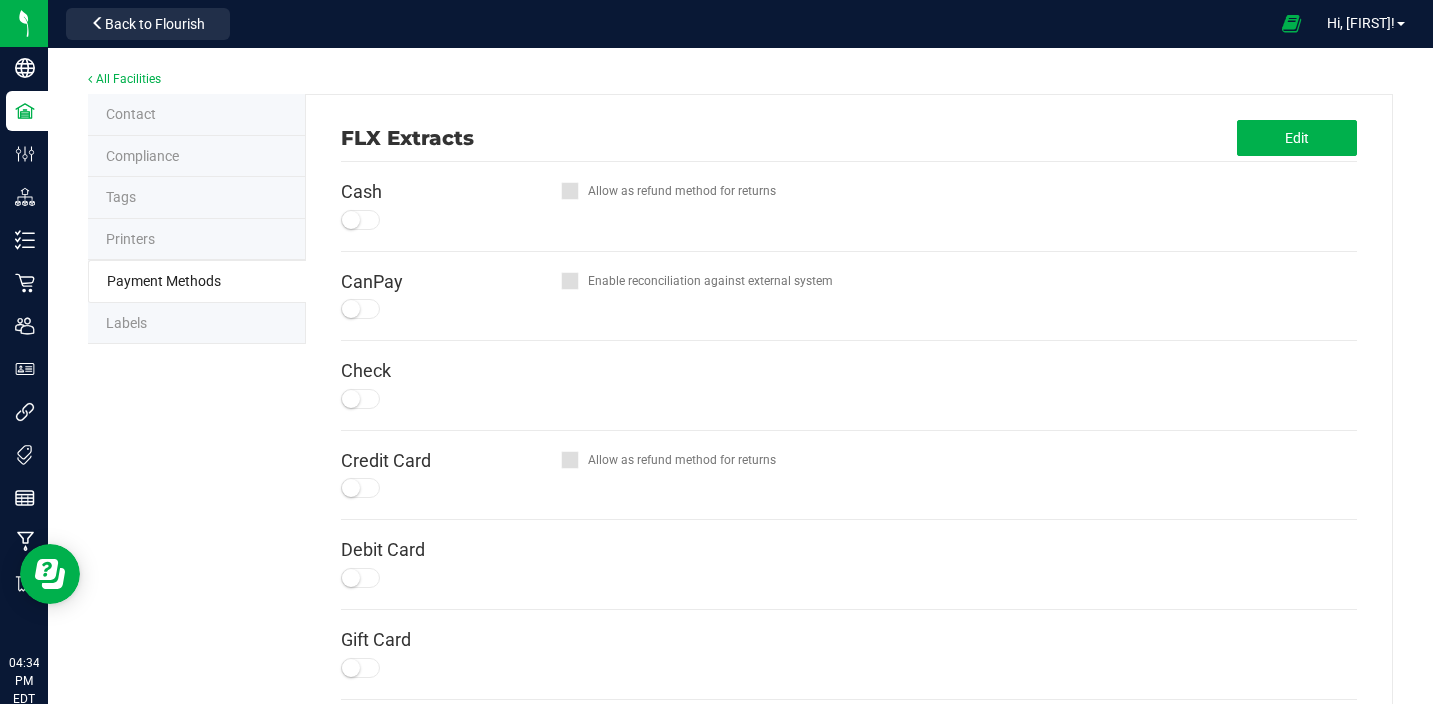 scroll, scrollTop: 0, scrollLeft: 0, axis: both 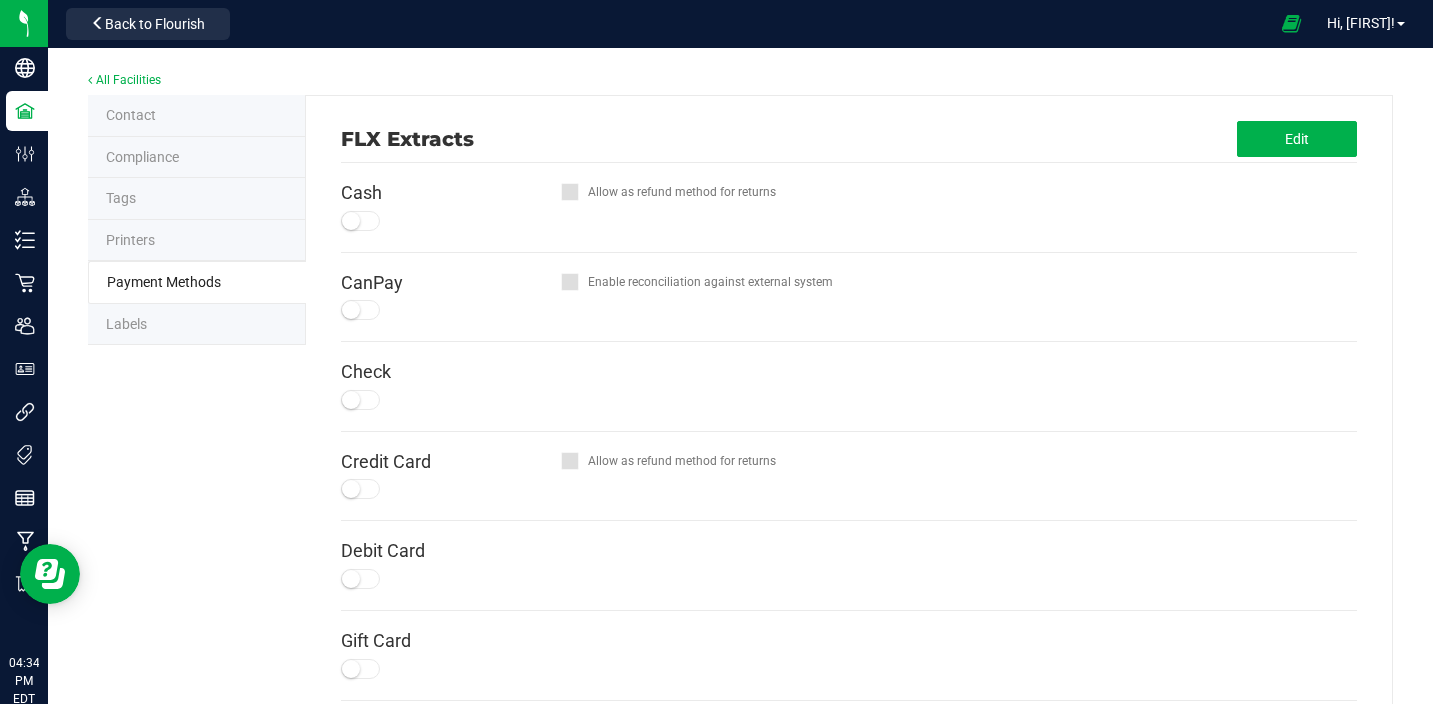 click on "Labels" at bounding box center (197, 325) 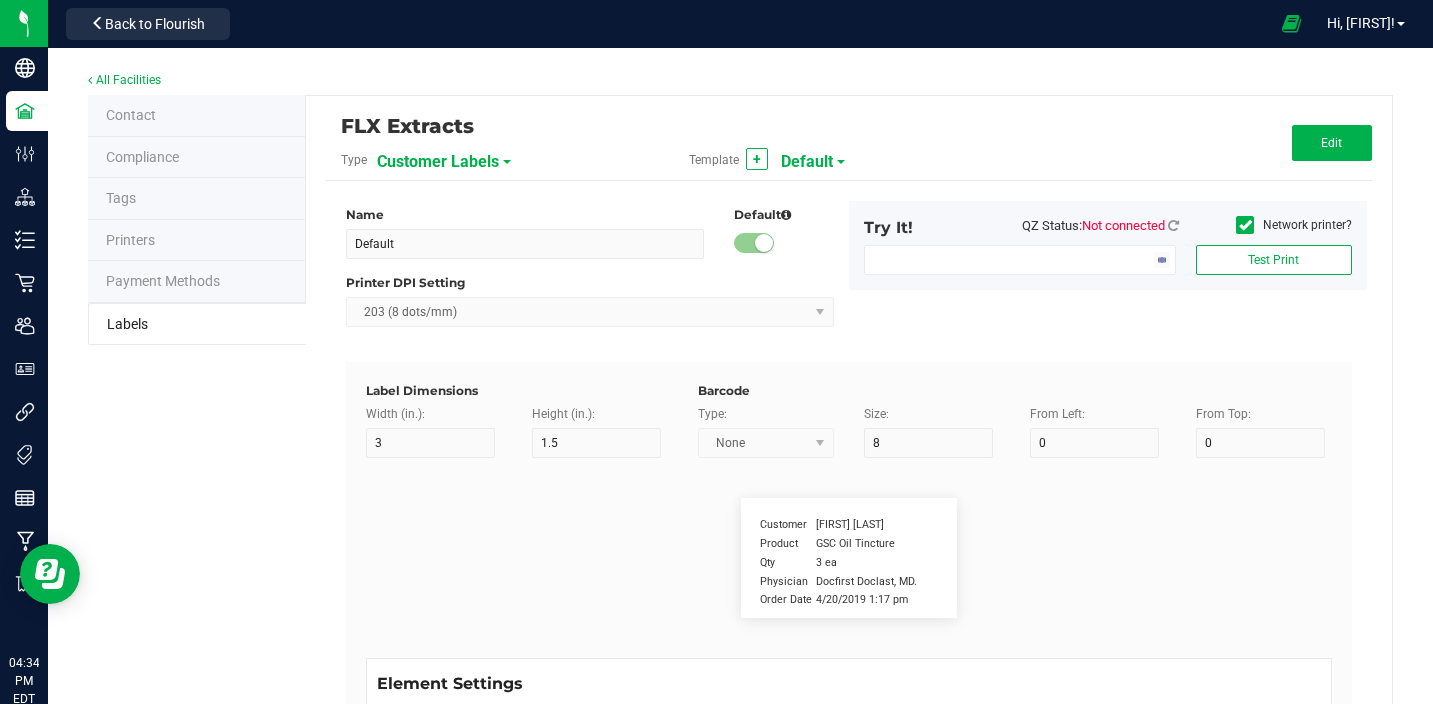 type on "2.25" 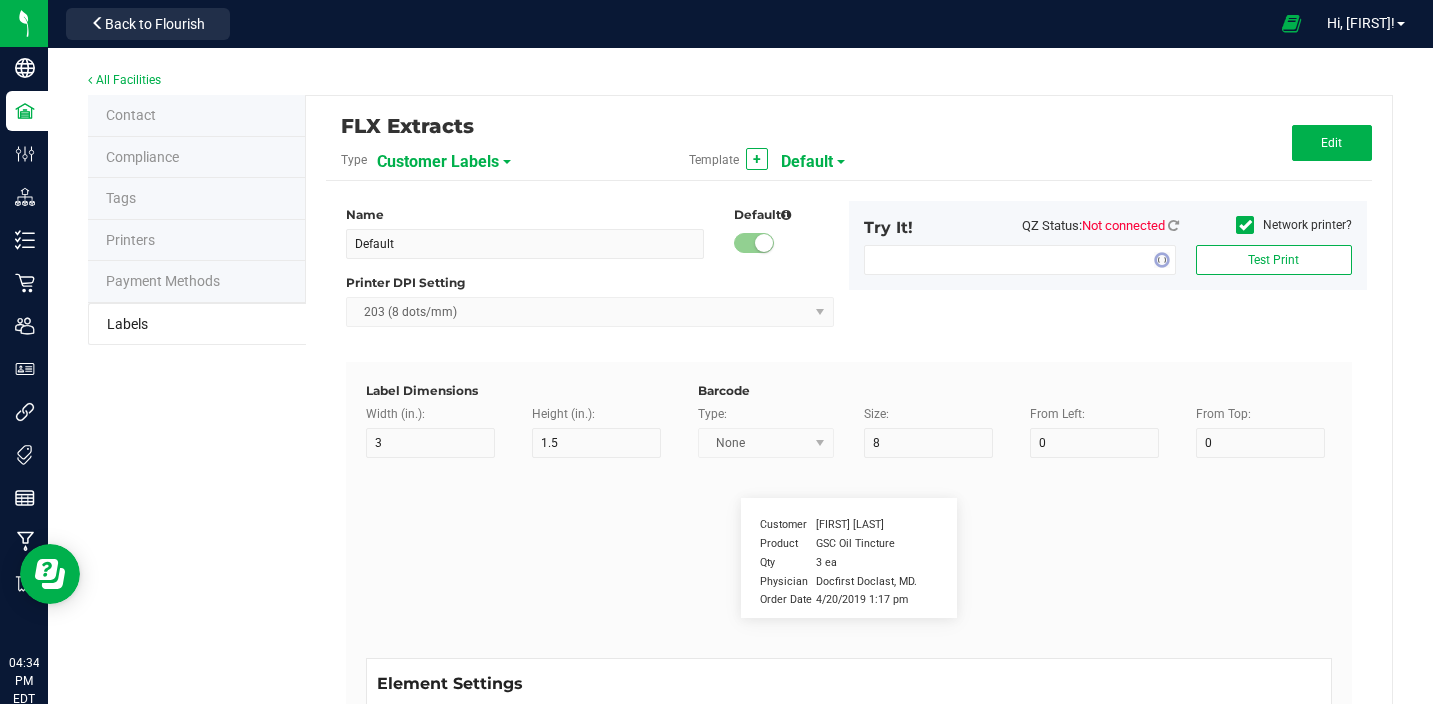 type on "1.25" 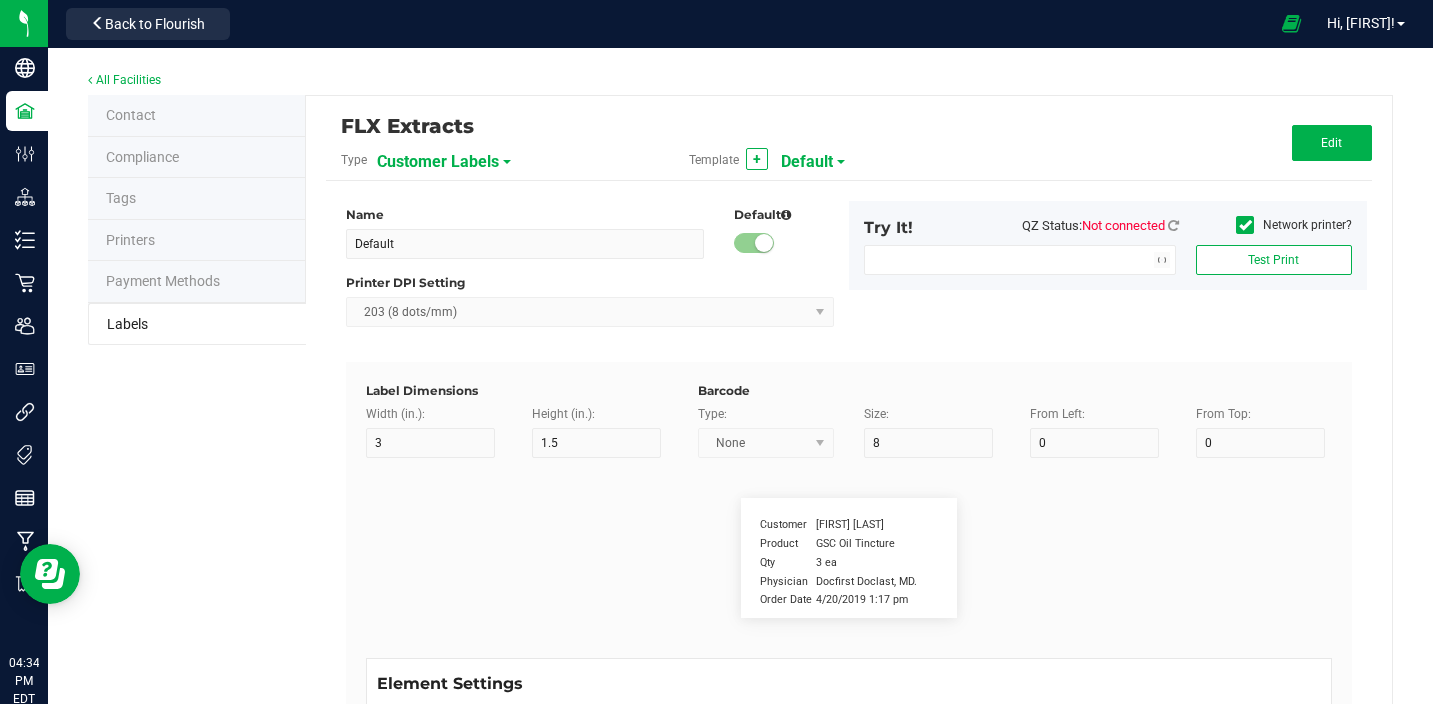type on "20" 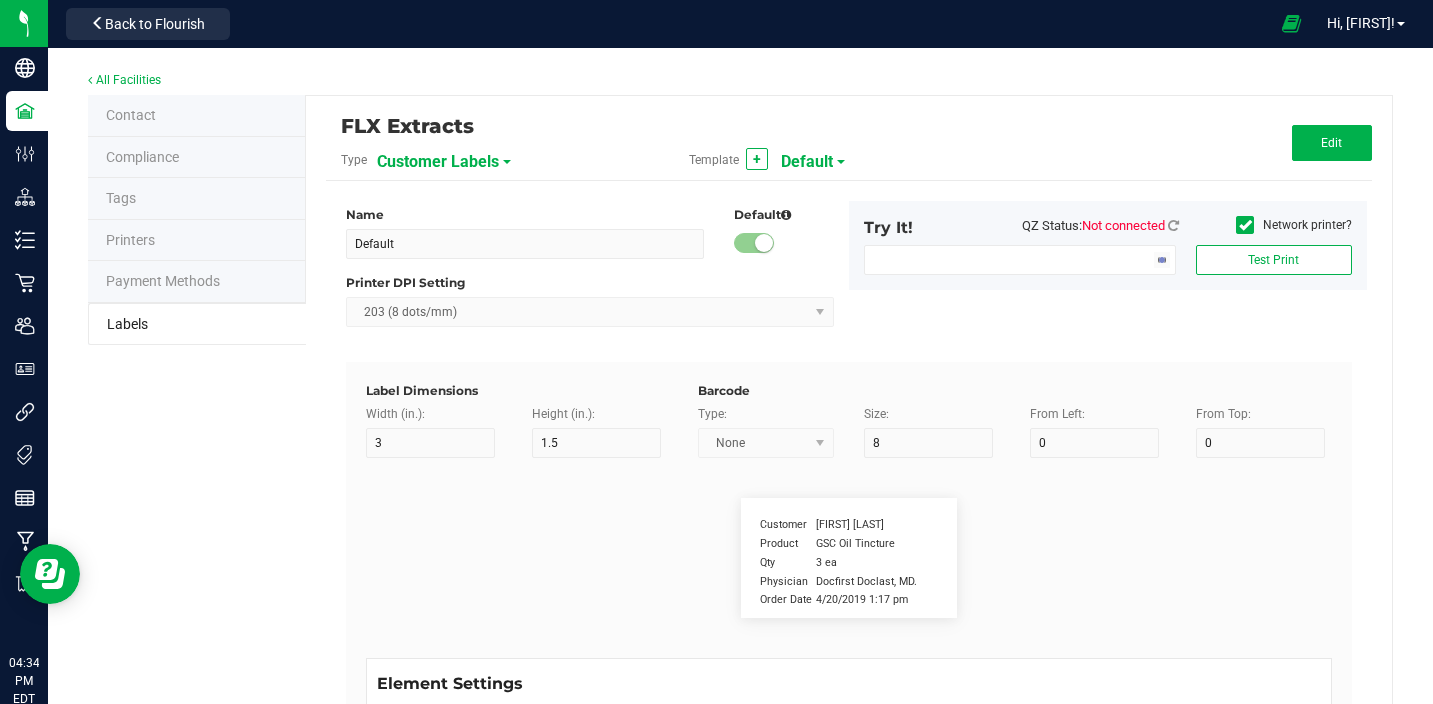 type on "5" 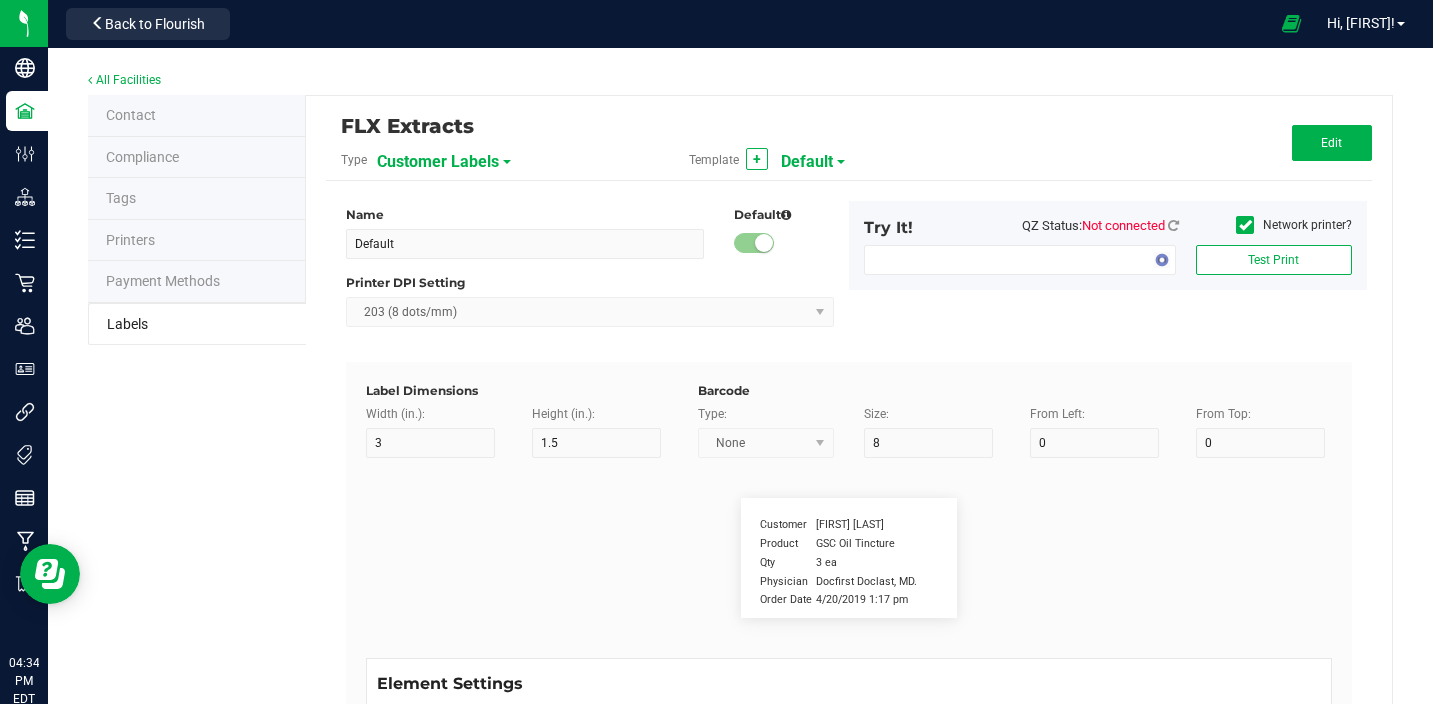 type on "Customer" 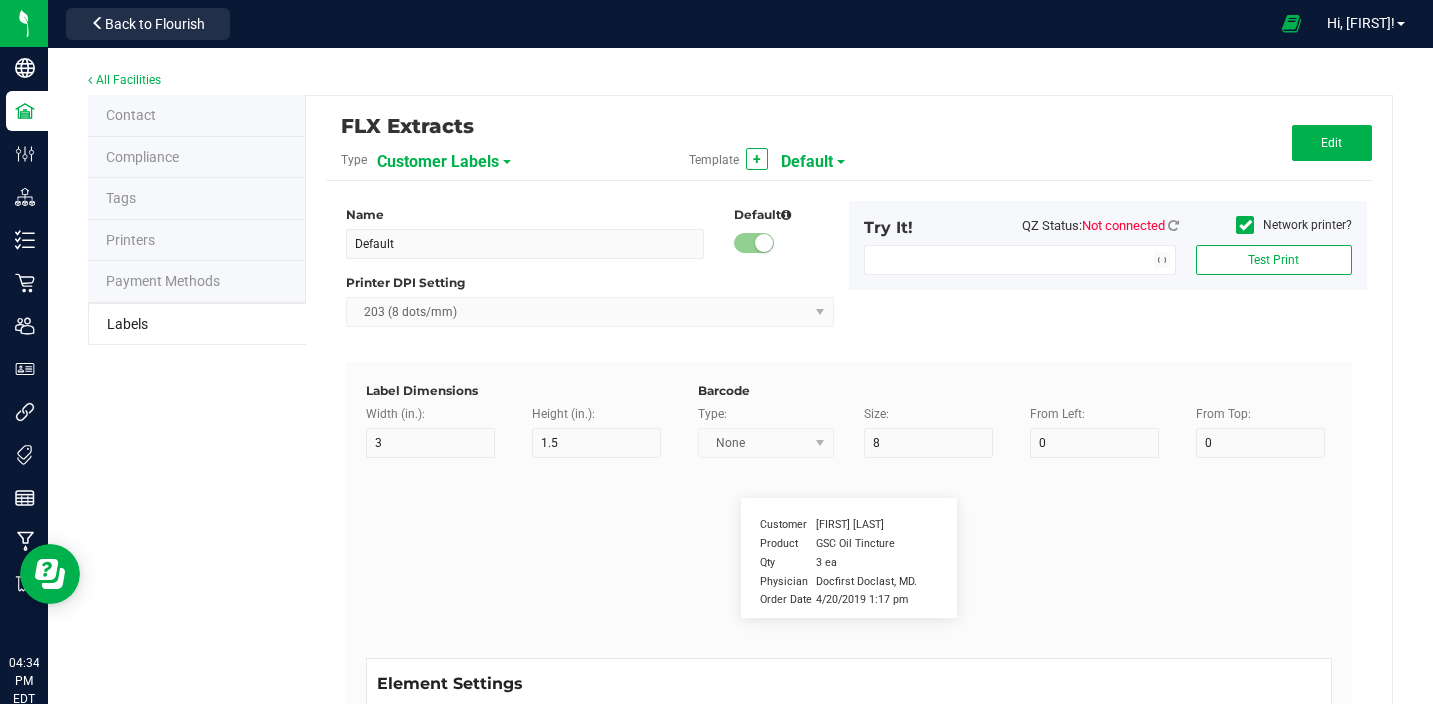 type on "15" 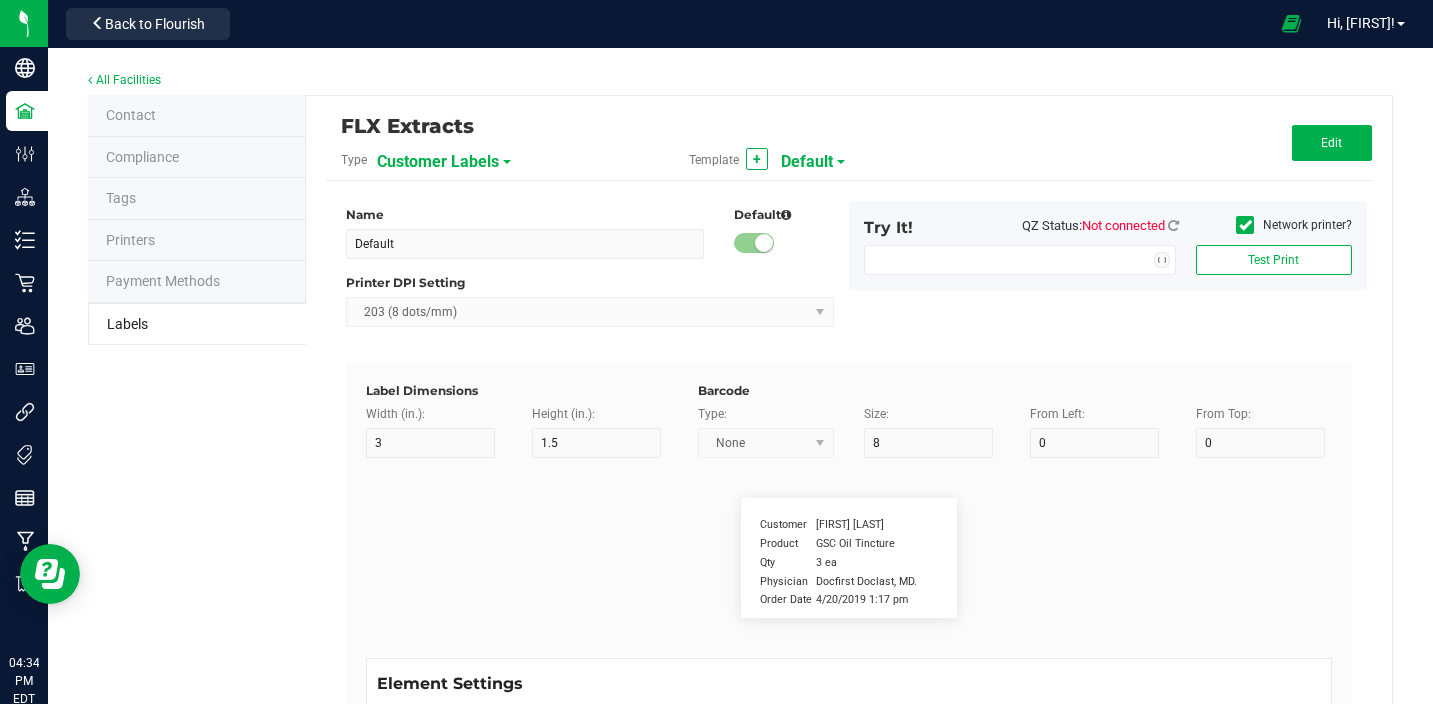 type on "5" 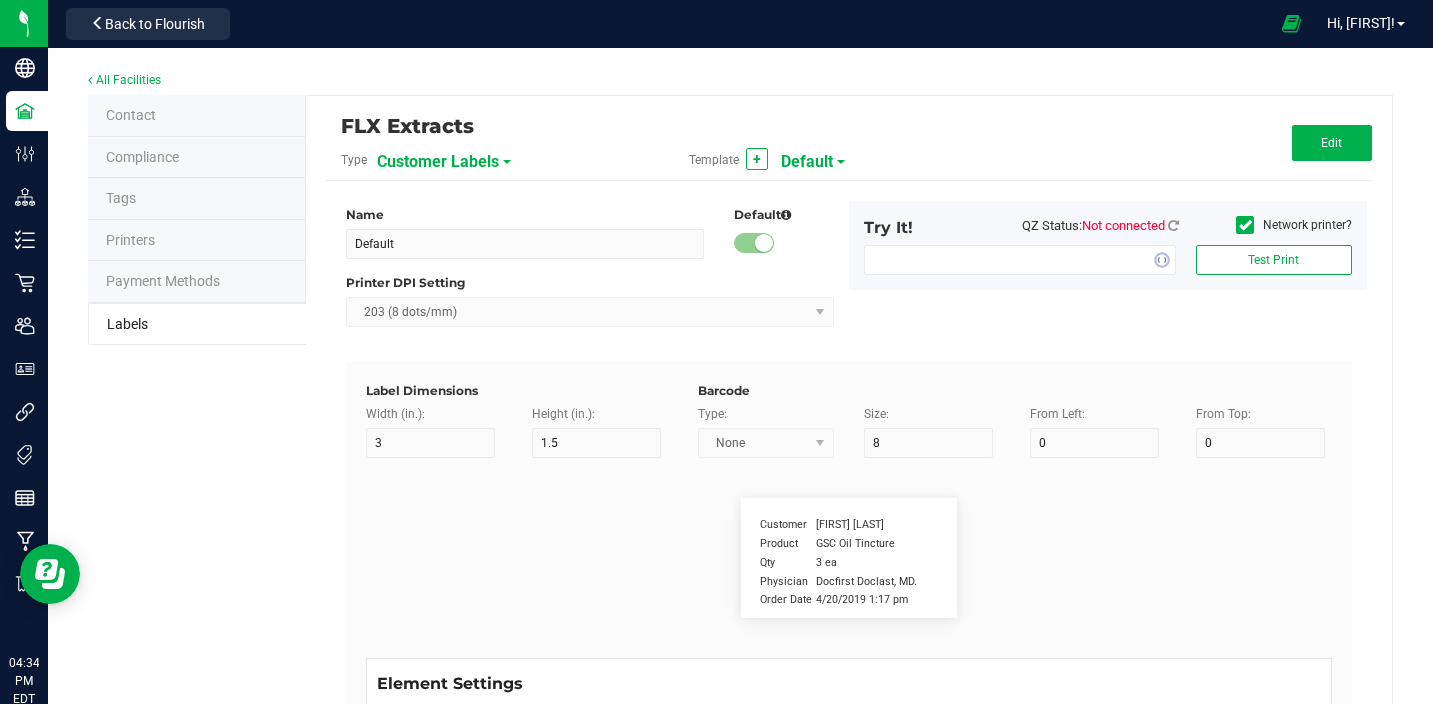 type on "5" 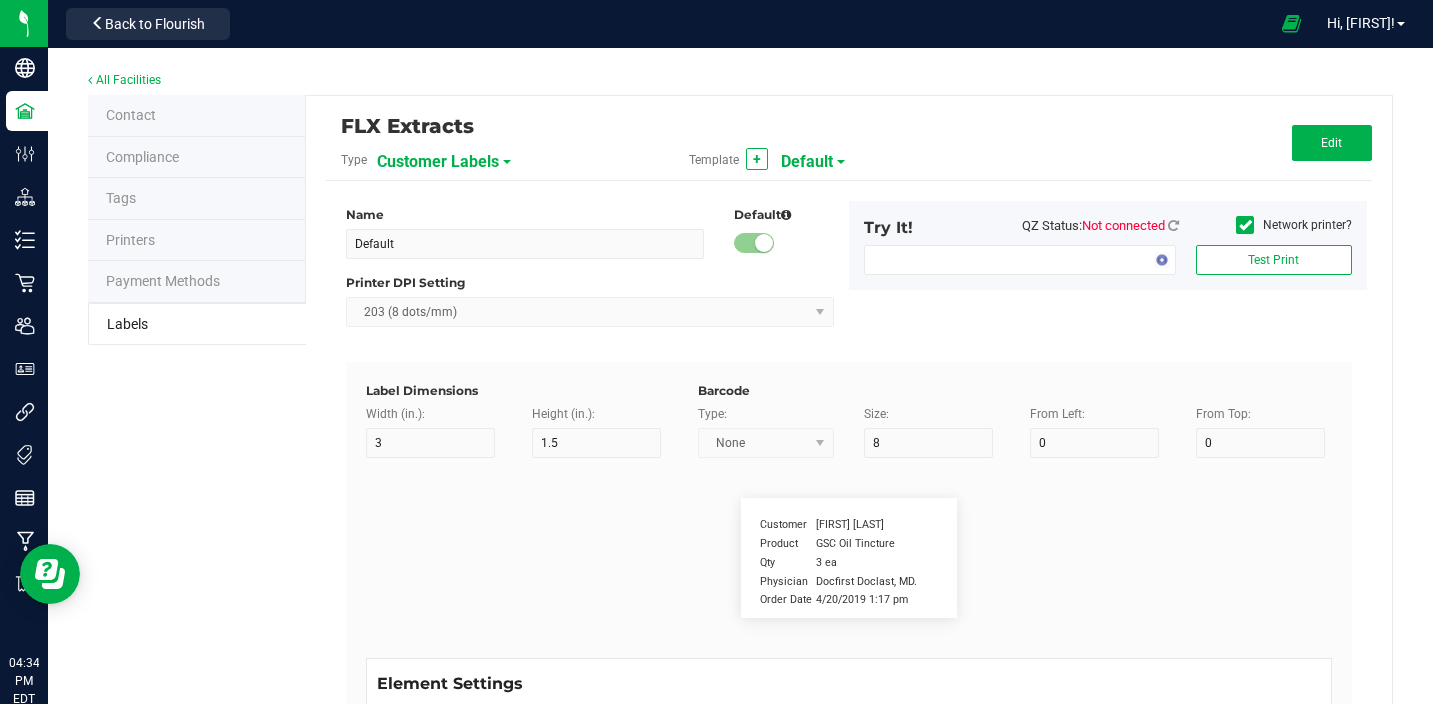 type on "[FIRST] [LAST]" 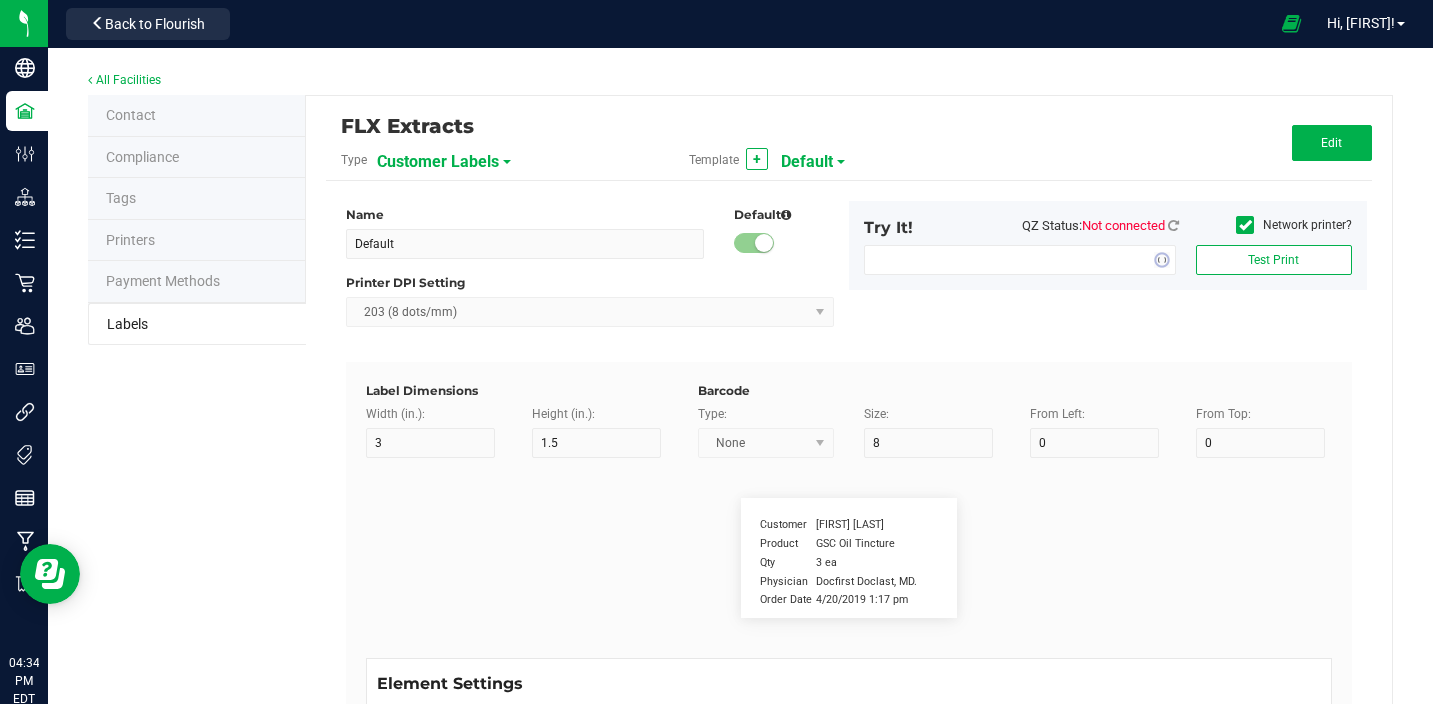 type on "Product" 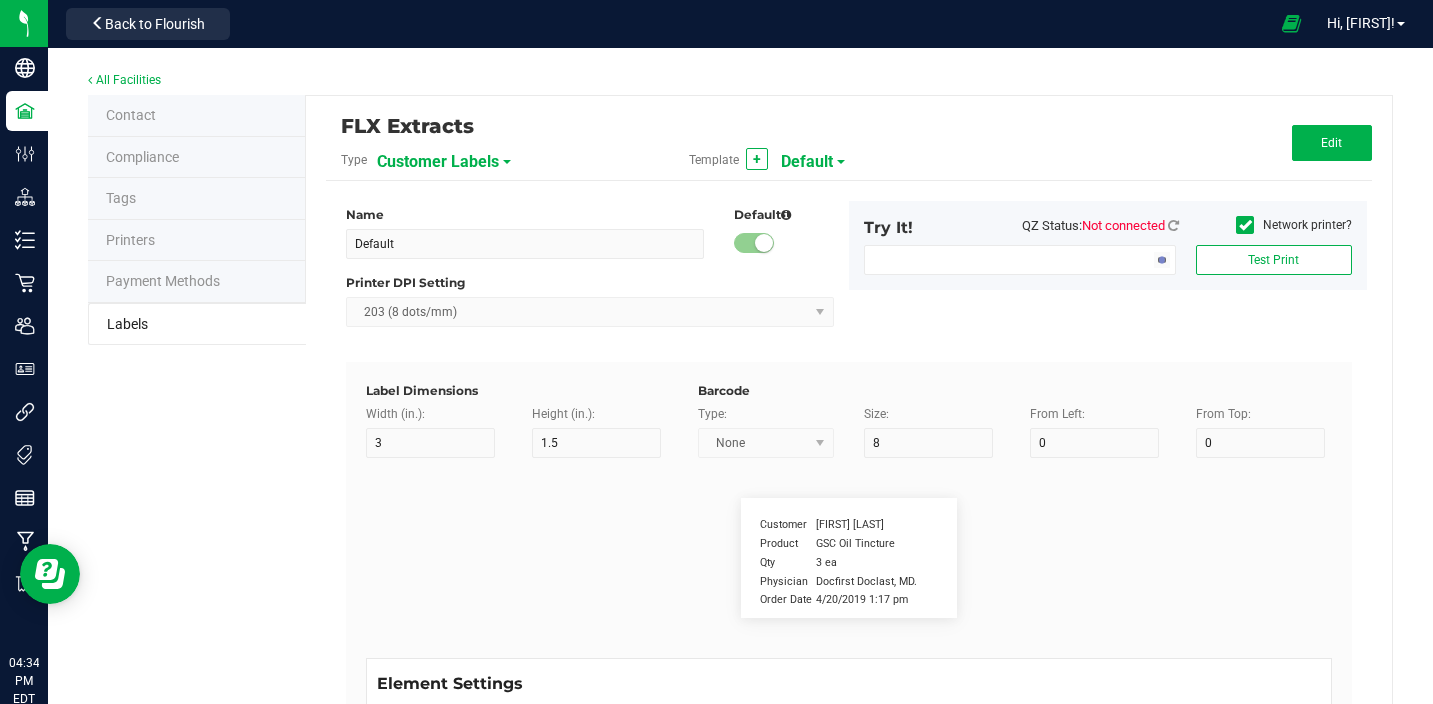 type on "15" 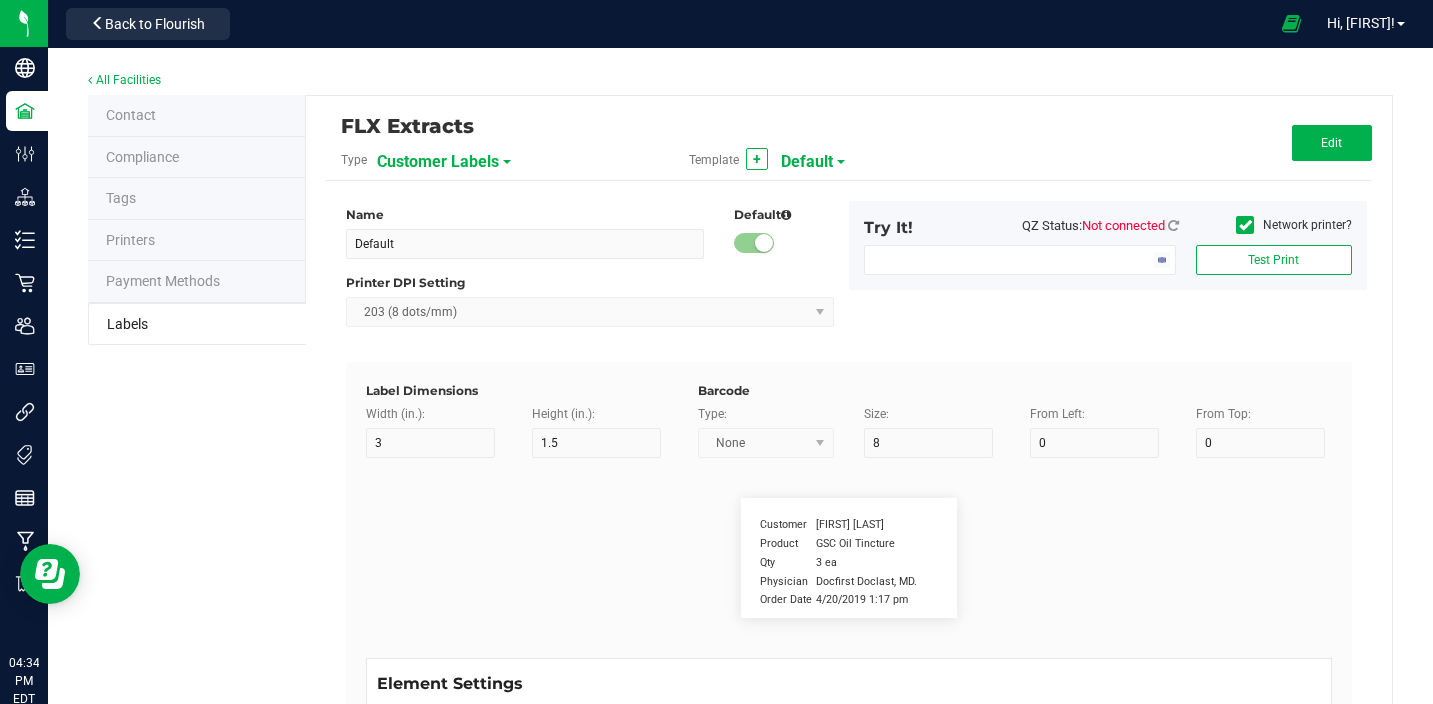 type on "5" 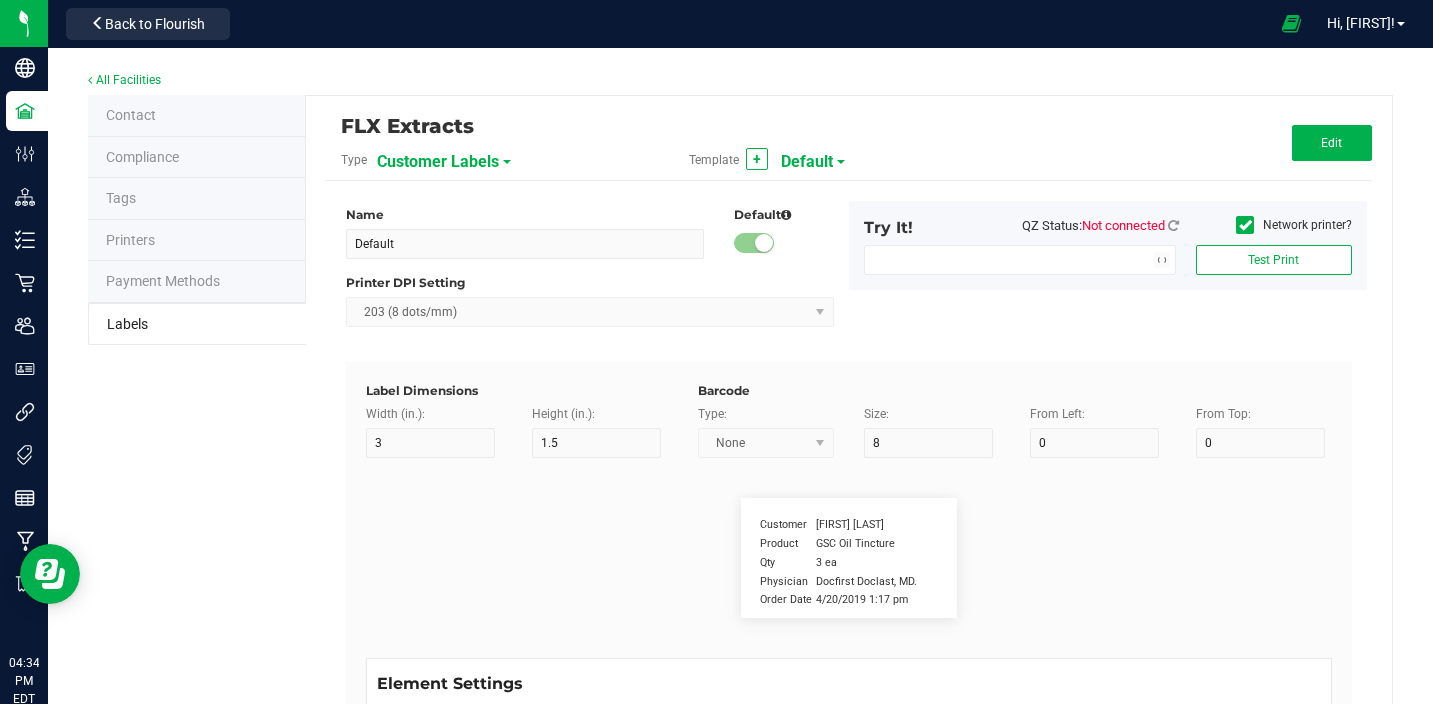 type on "10" 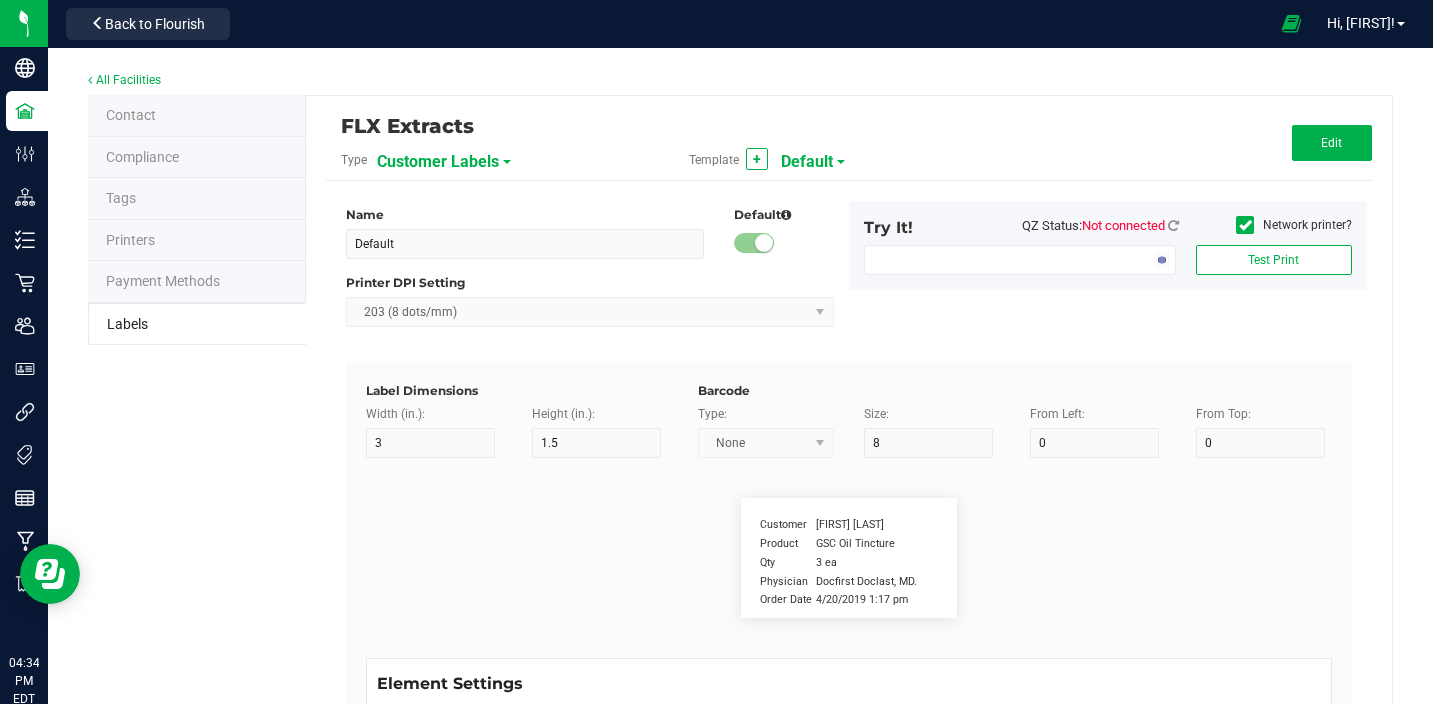 type on "GSC Oil Tincture" 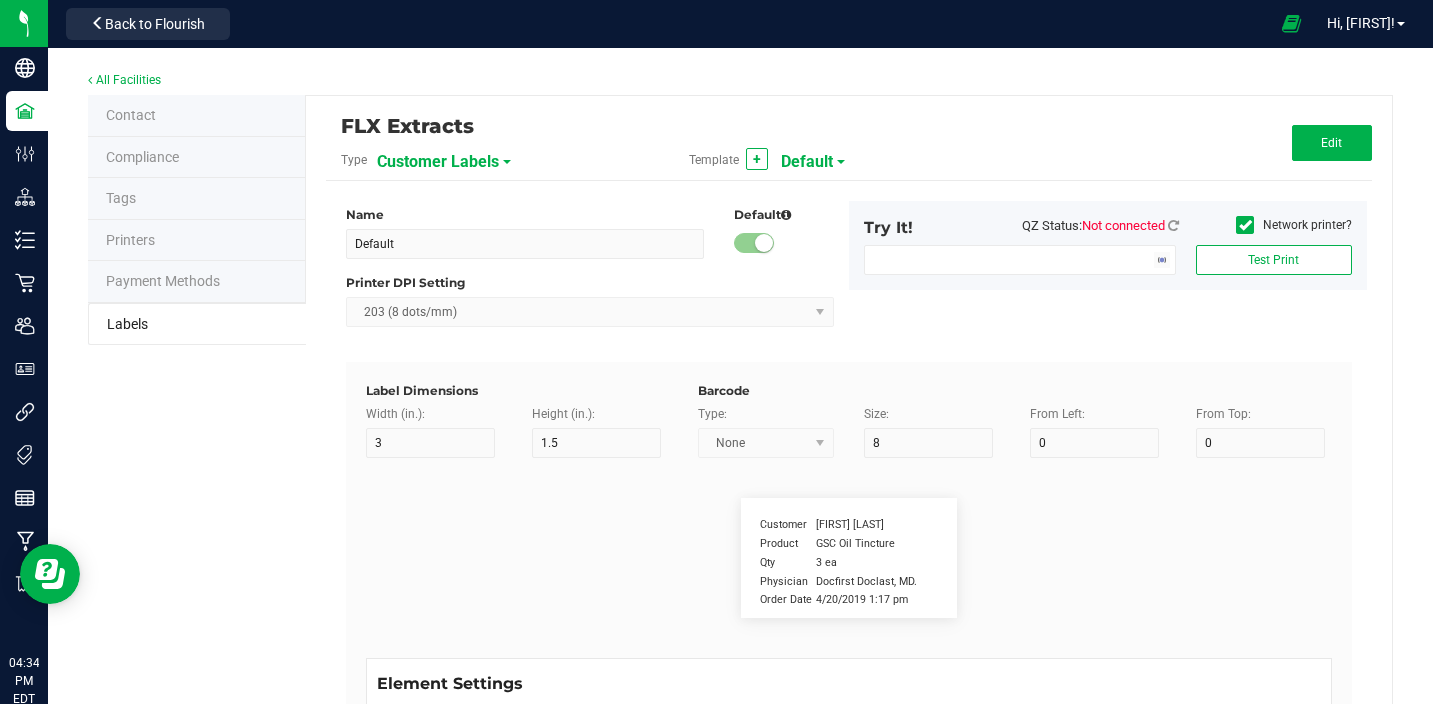 type on "Qty" 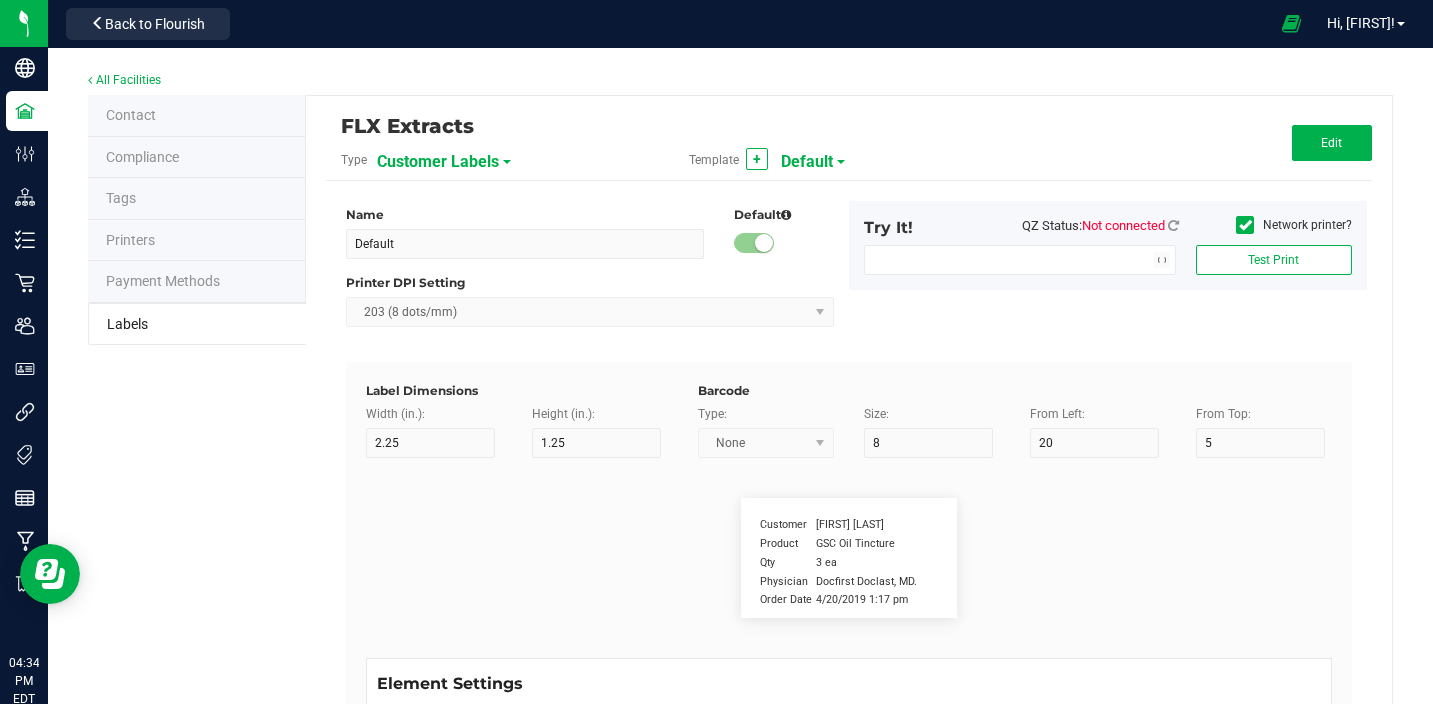 type on "5" 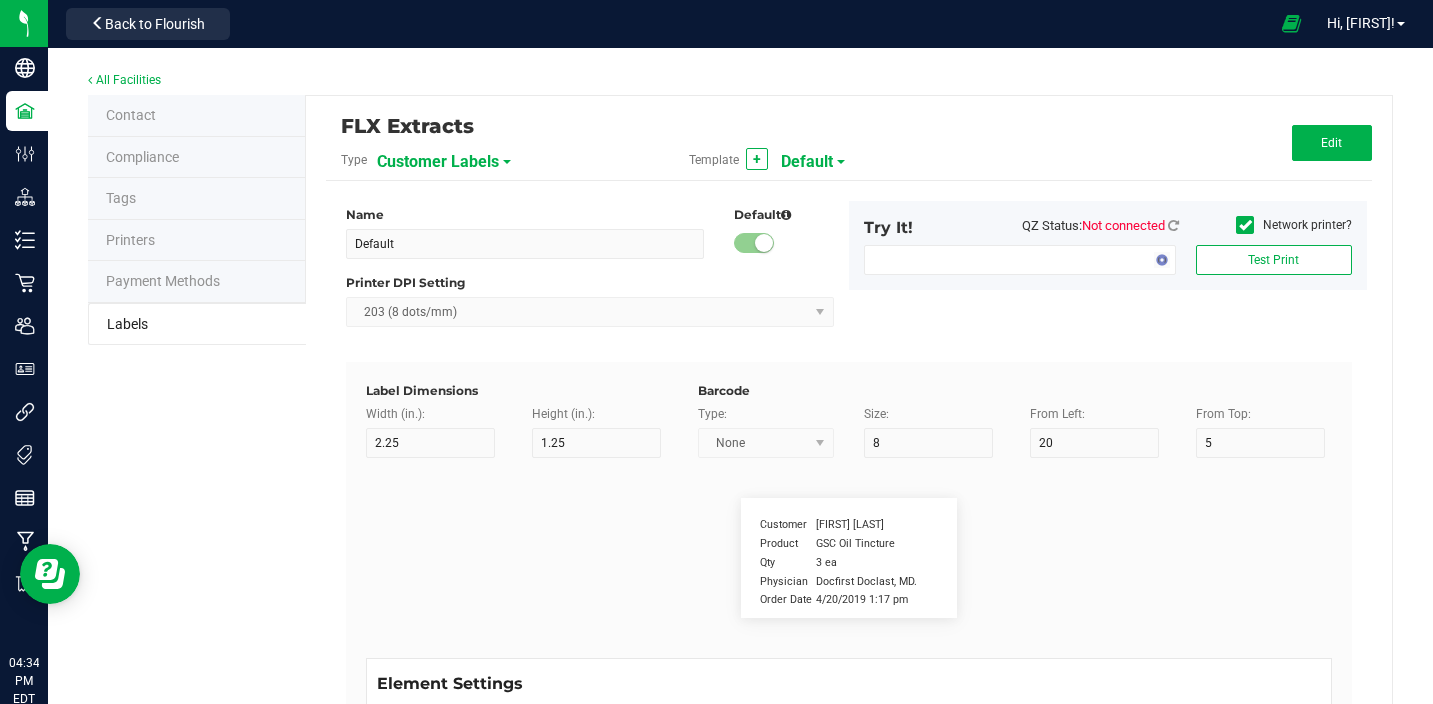 type on "15" 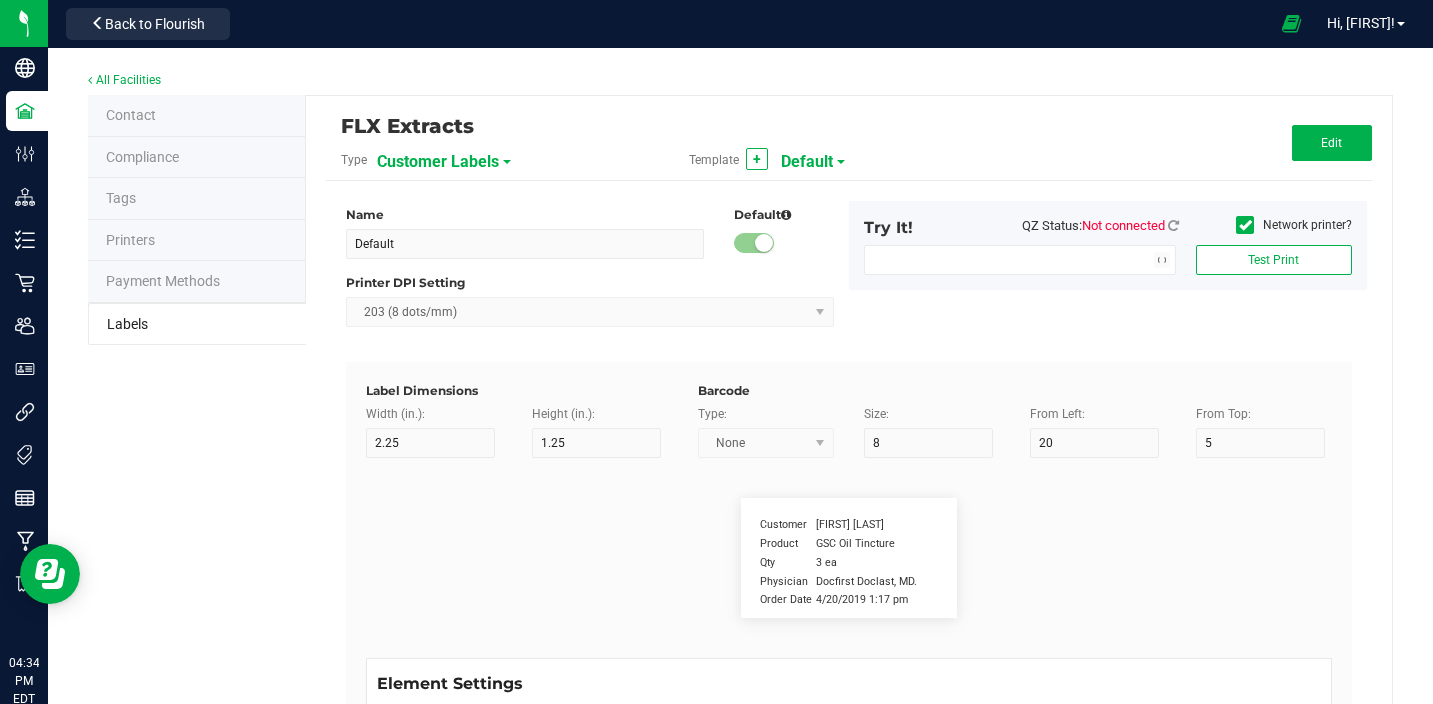 type on "3 ea" 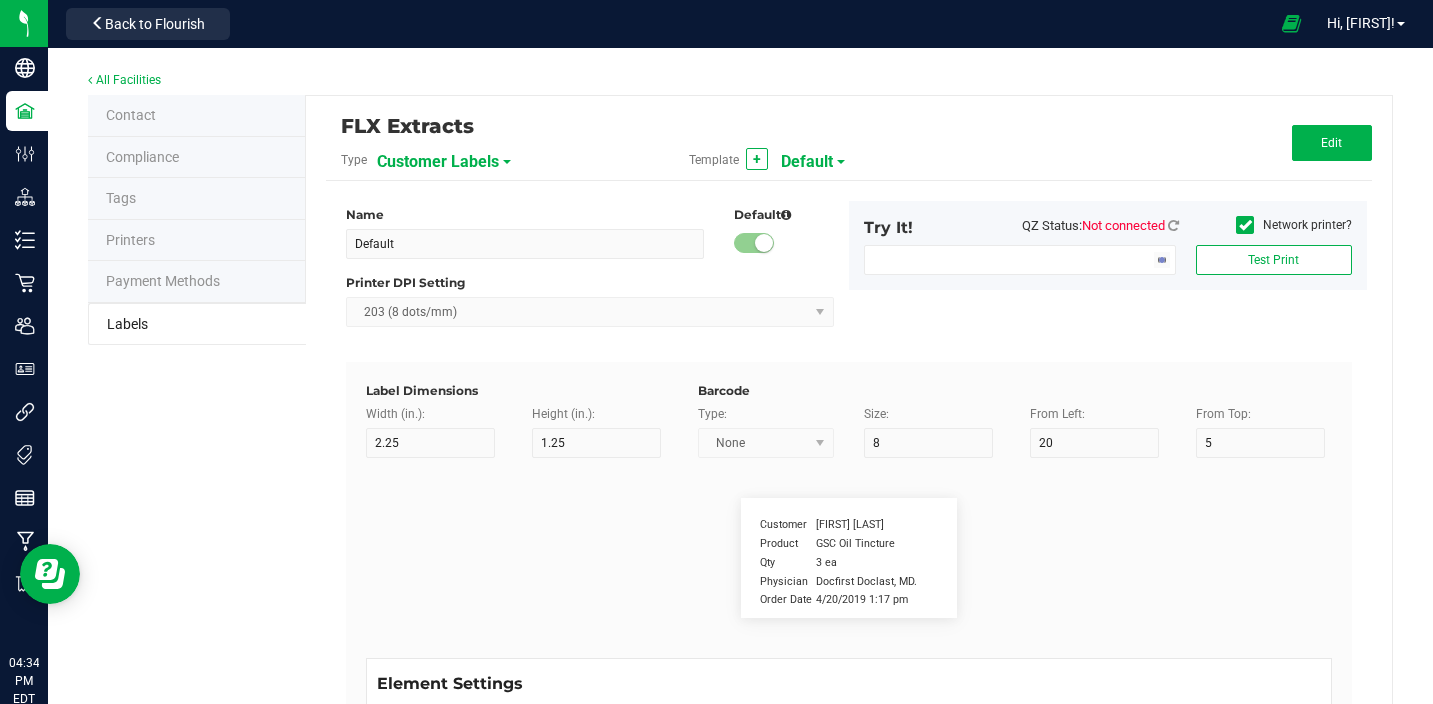 type on "Physician" 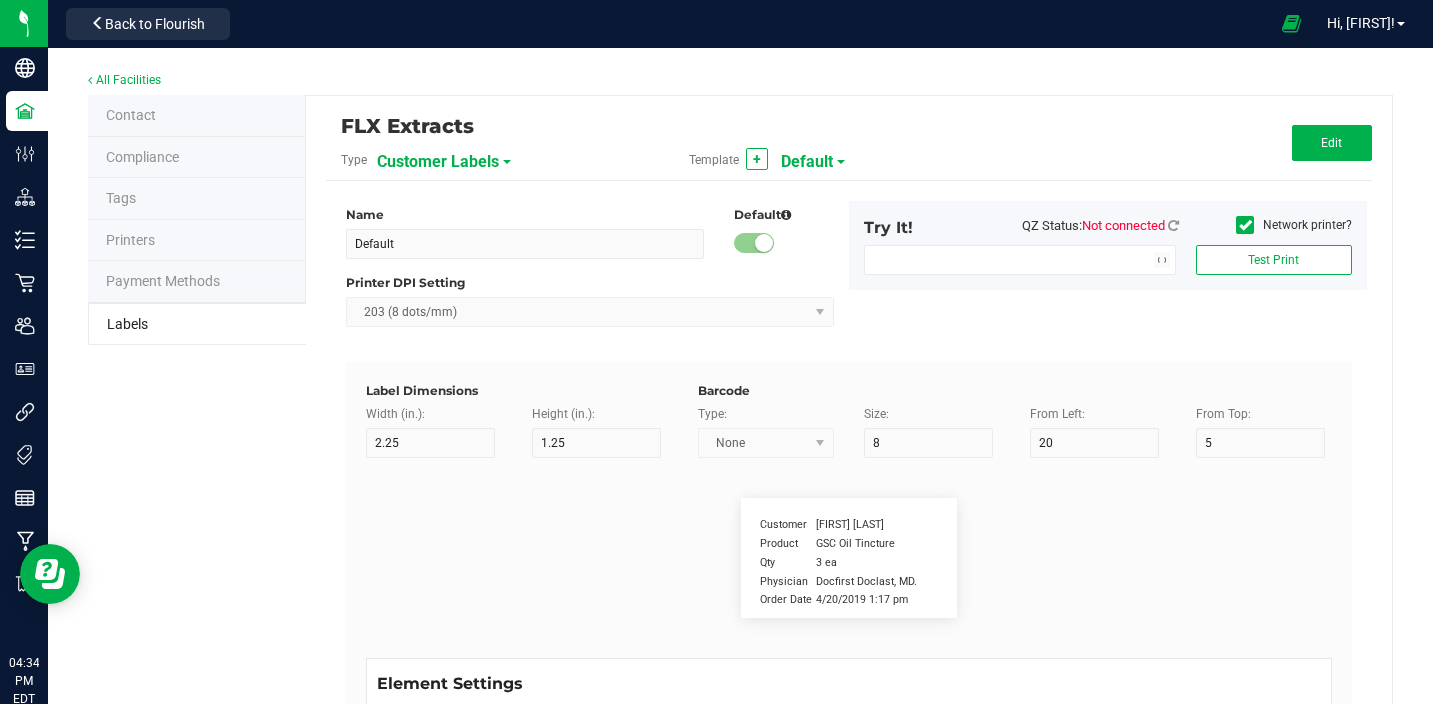 type on "15" 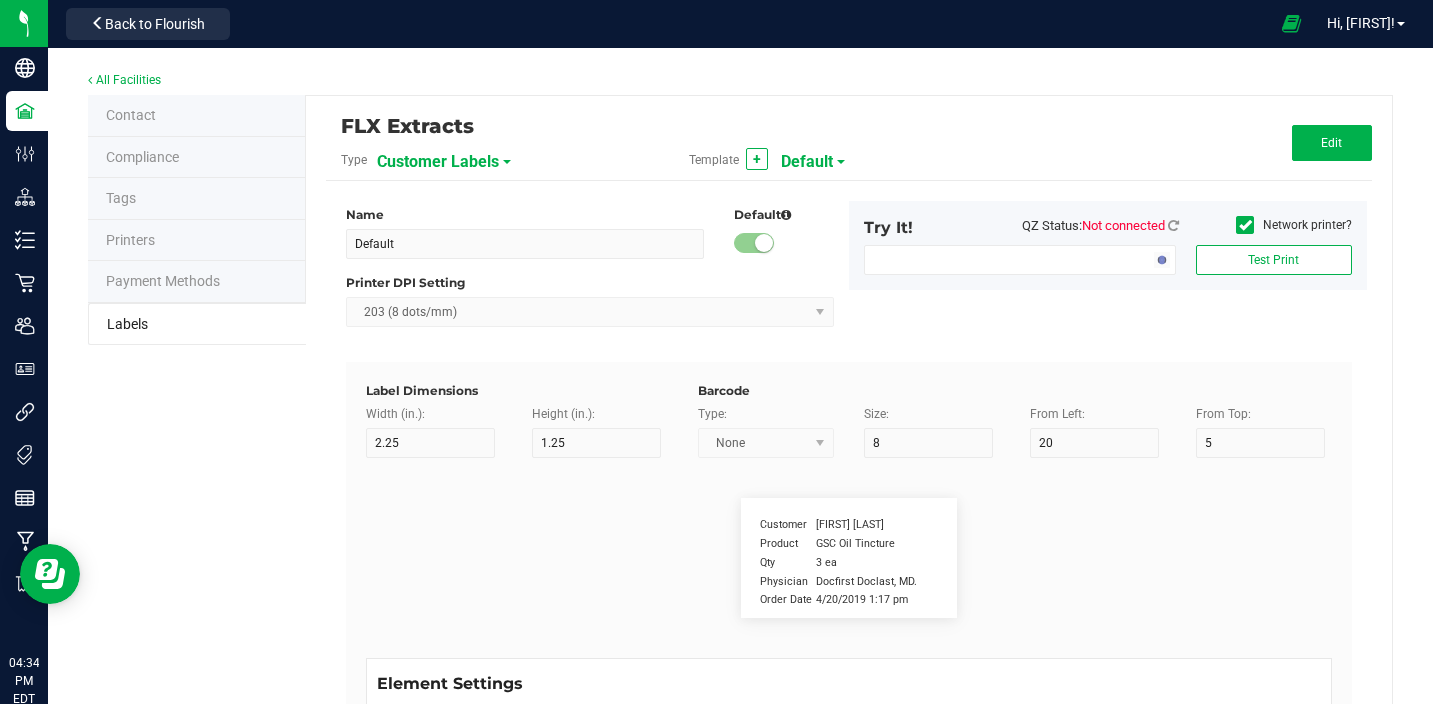 type on "5" 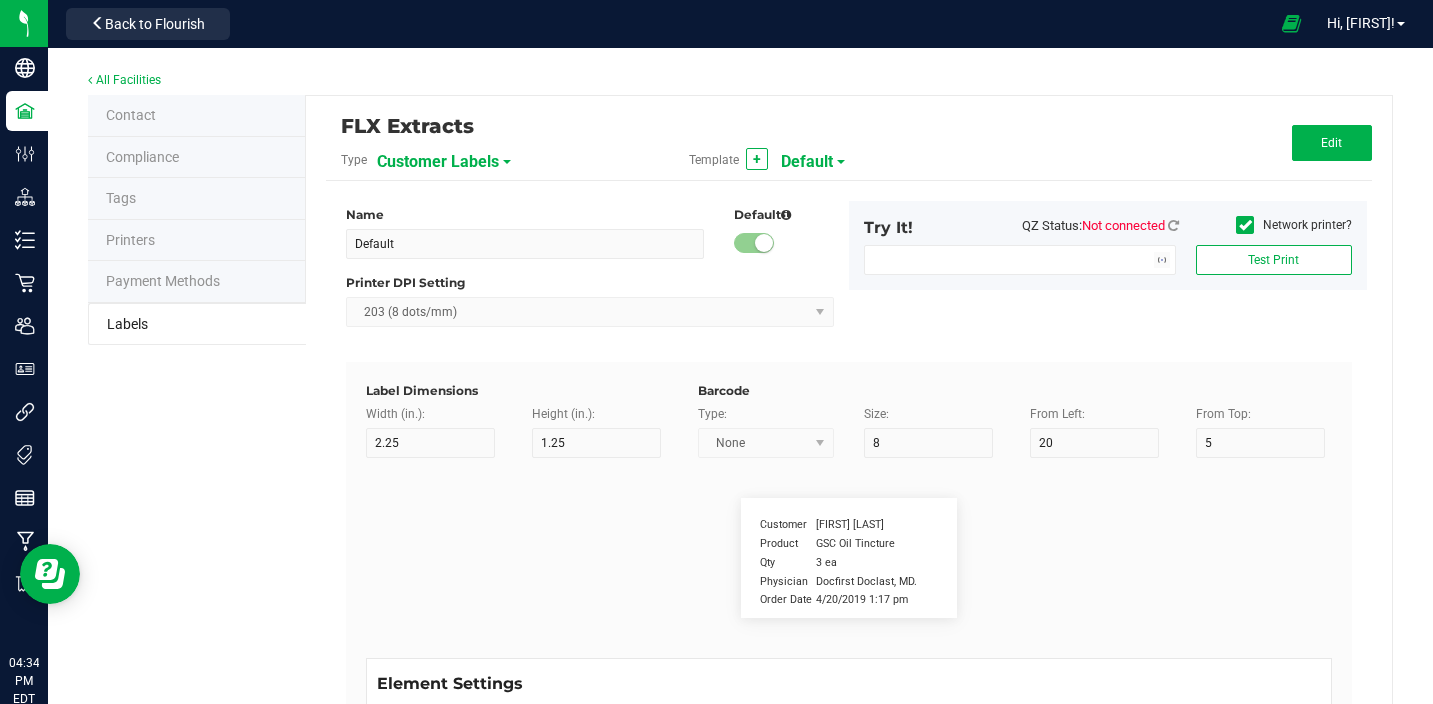 type on "Docfirst Doclast, MD." 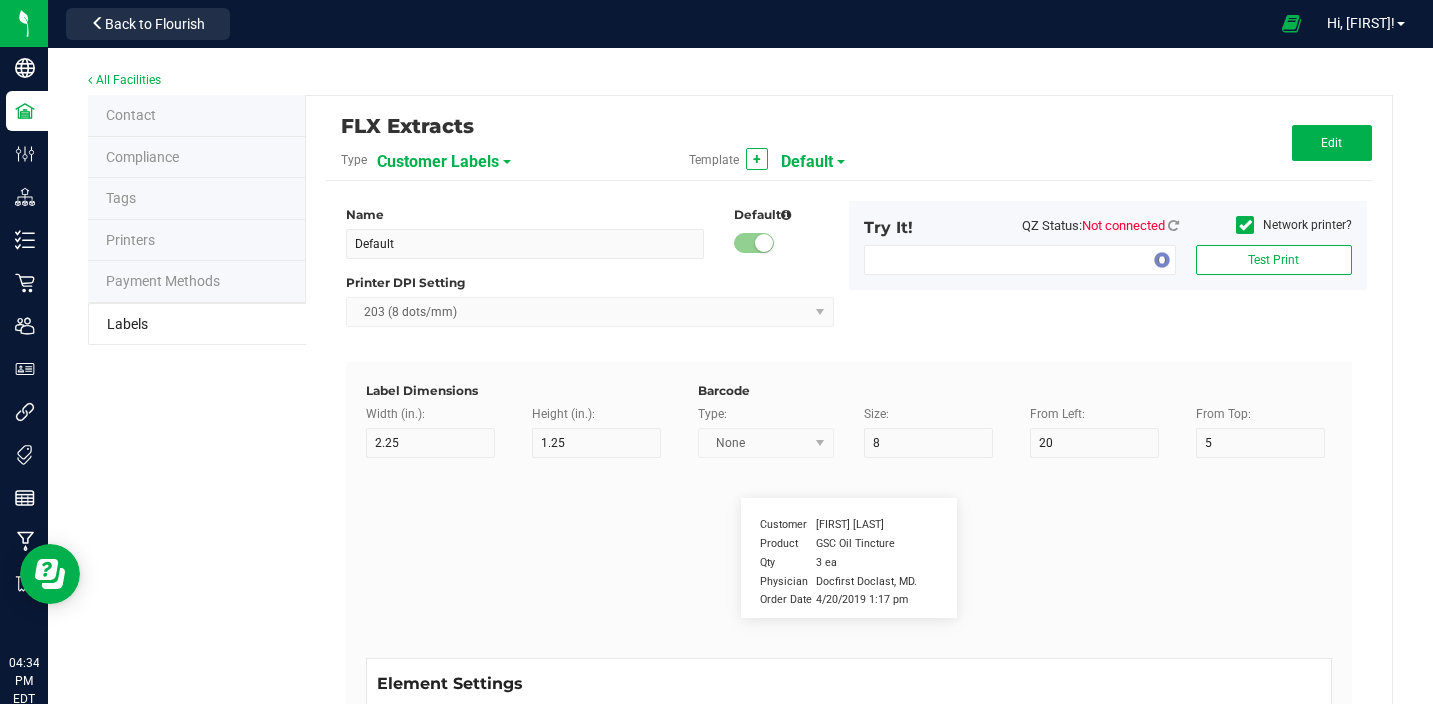 type on "Order Date" 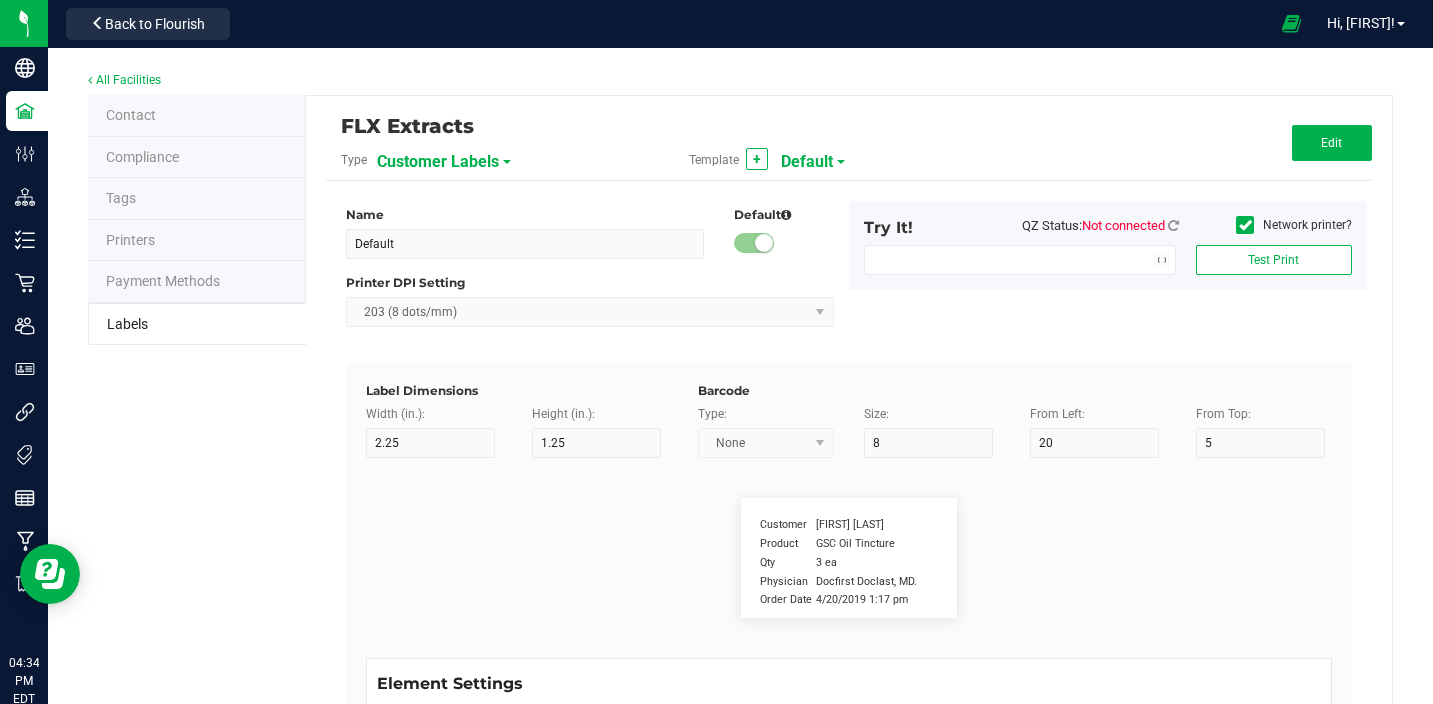 type on "15" 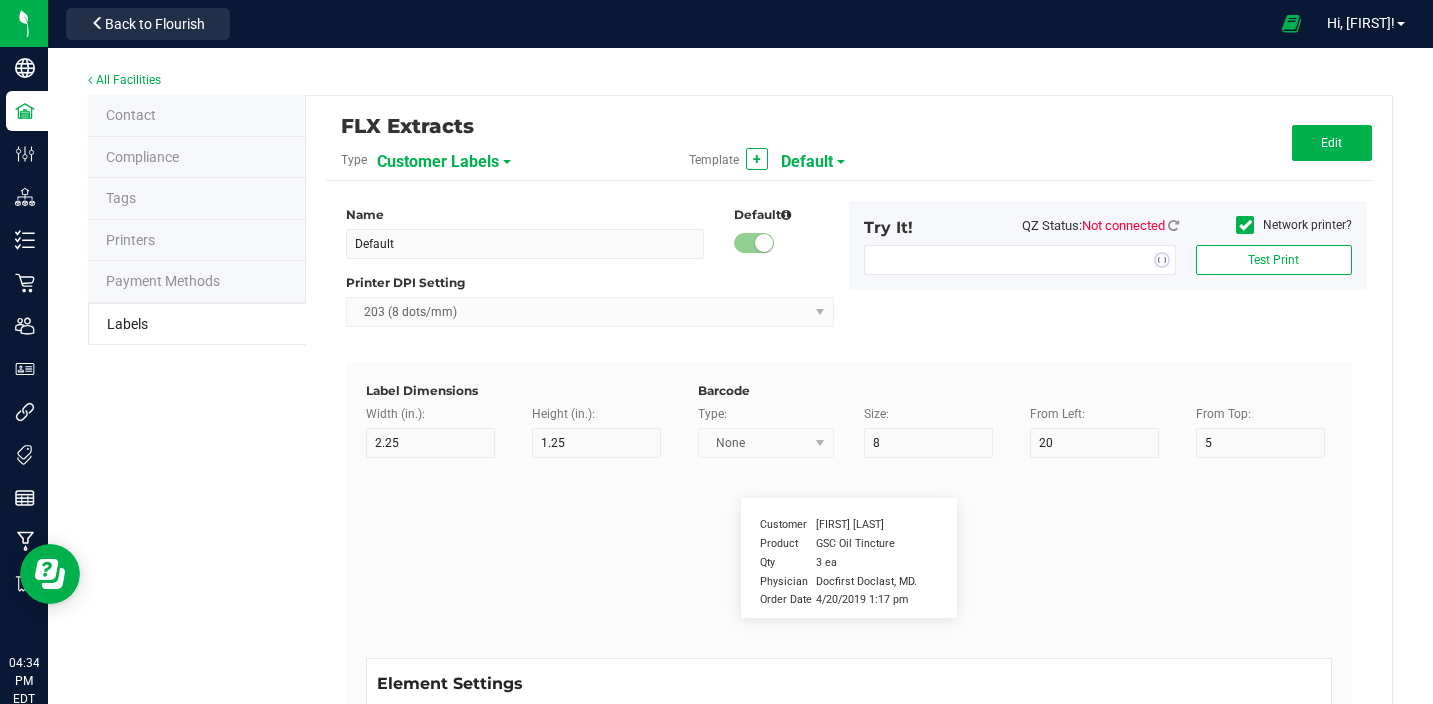 type on "25" 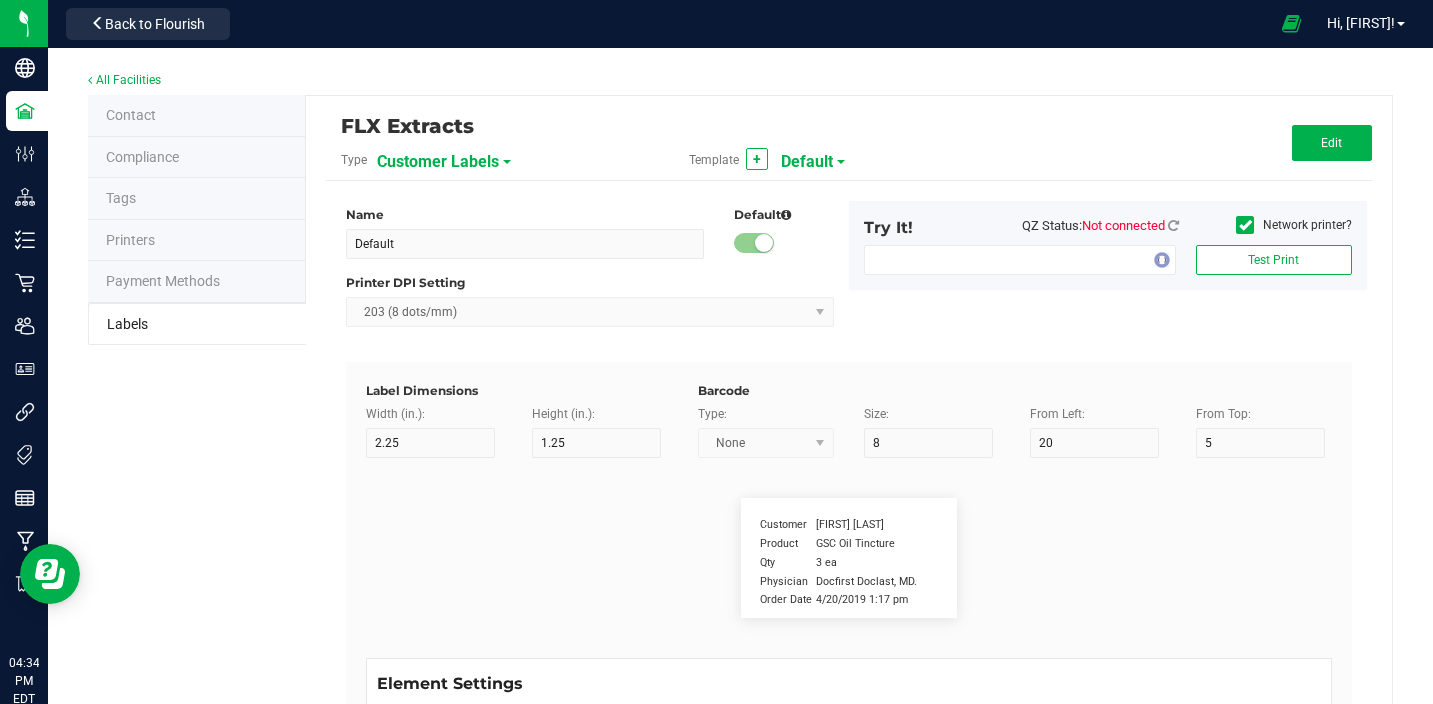 type on "4/20/2019 1:17 pm" 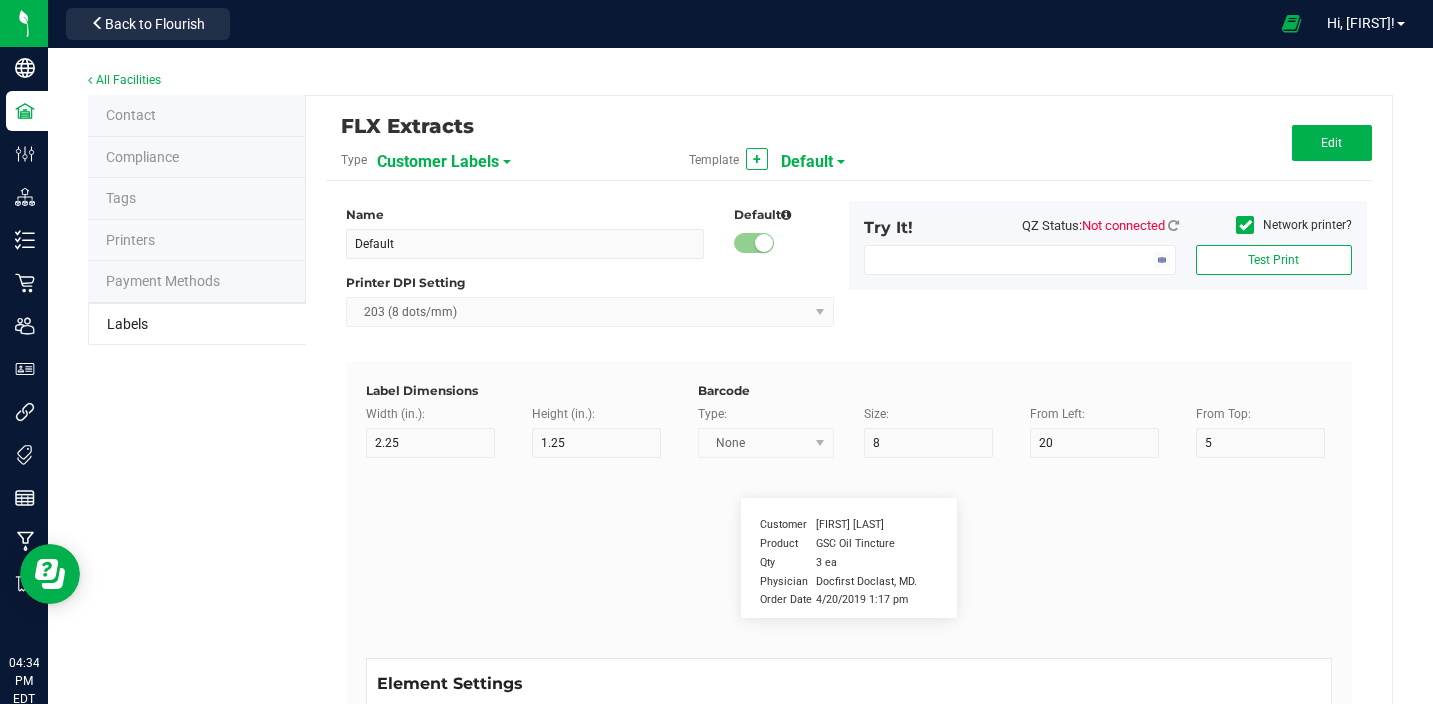 type on "Package ID" 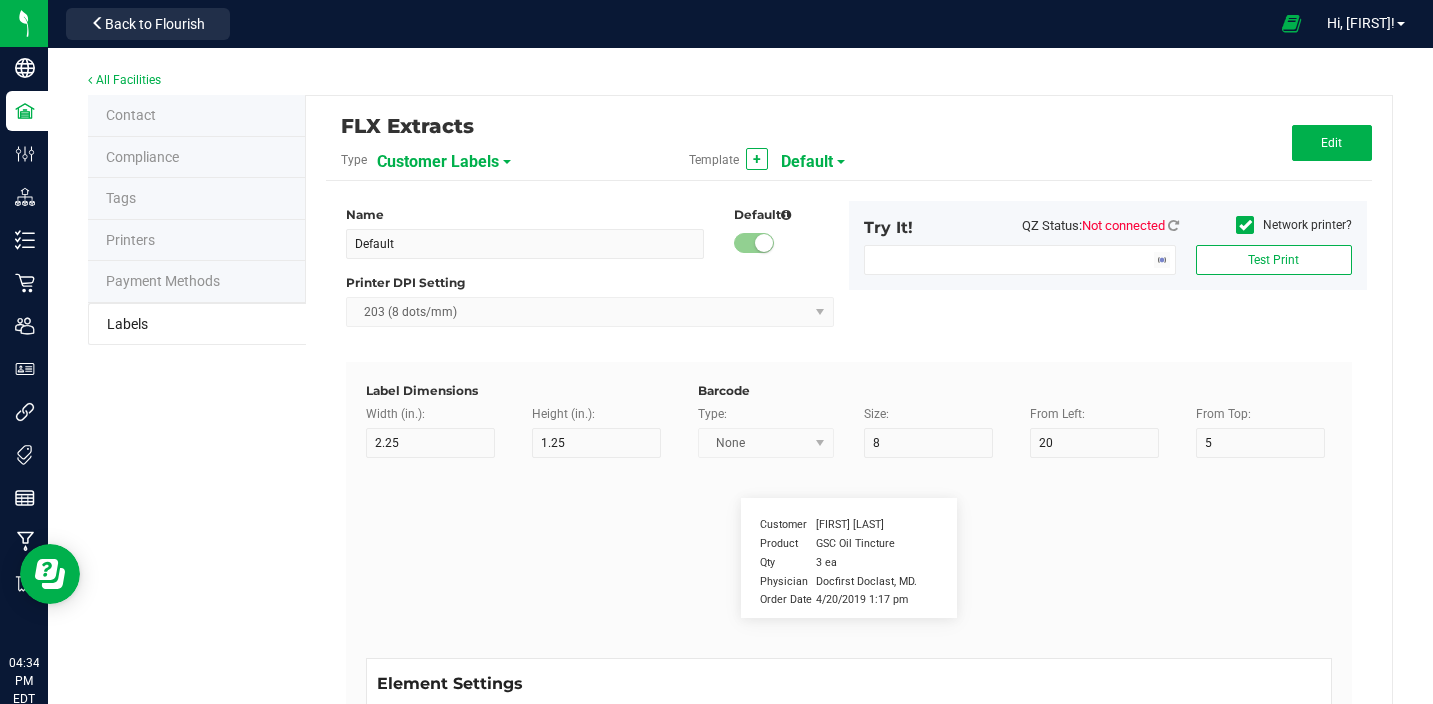 type on "15" 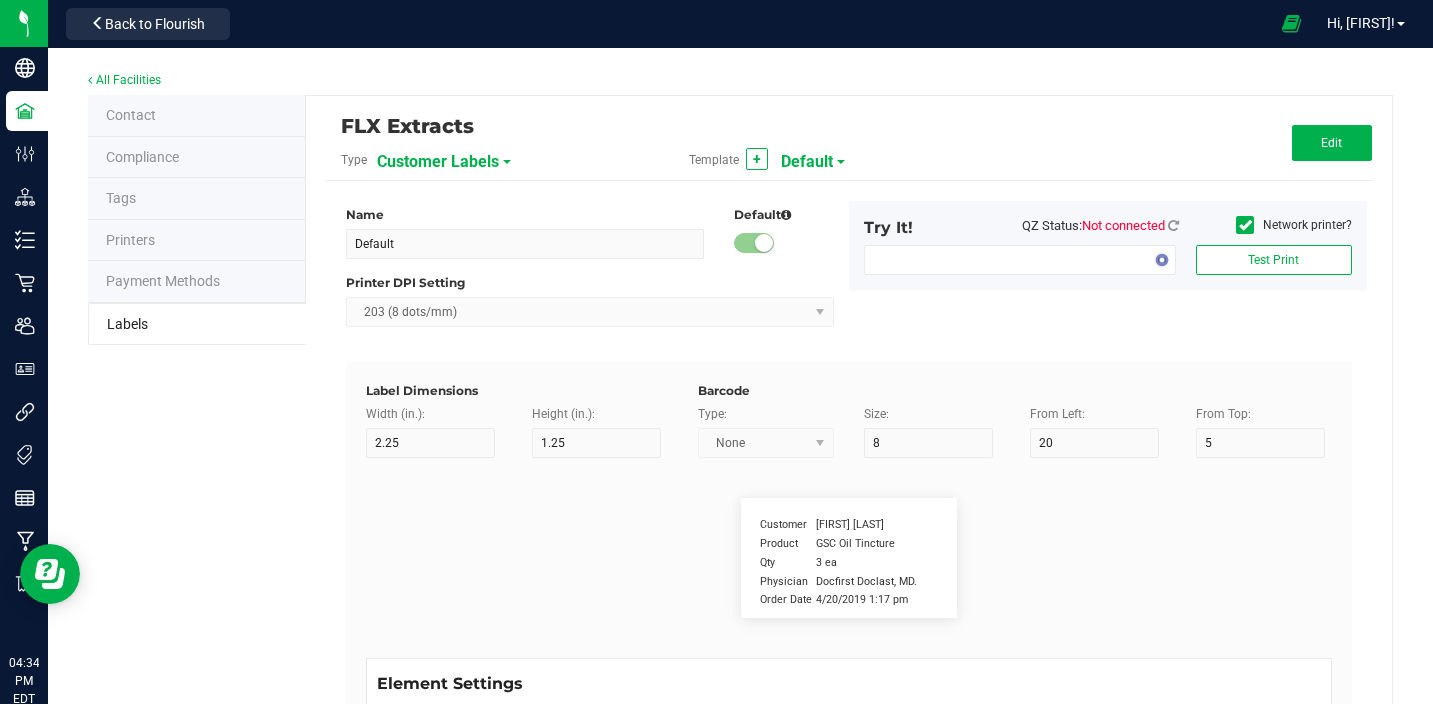 type on "5" 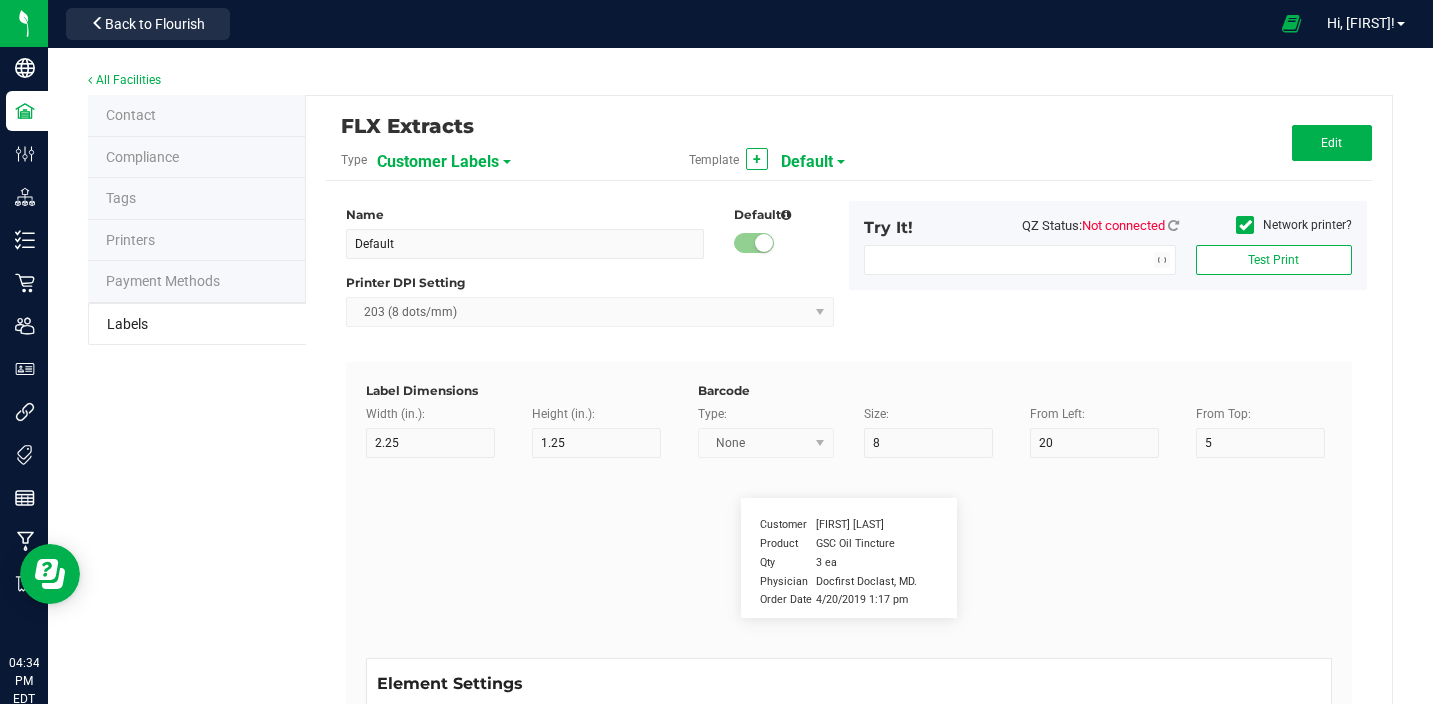 type on "10" 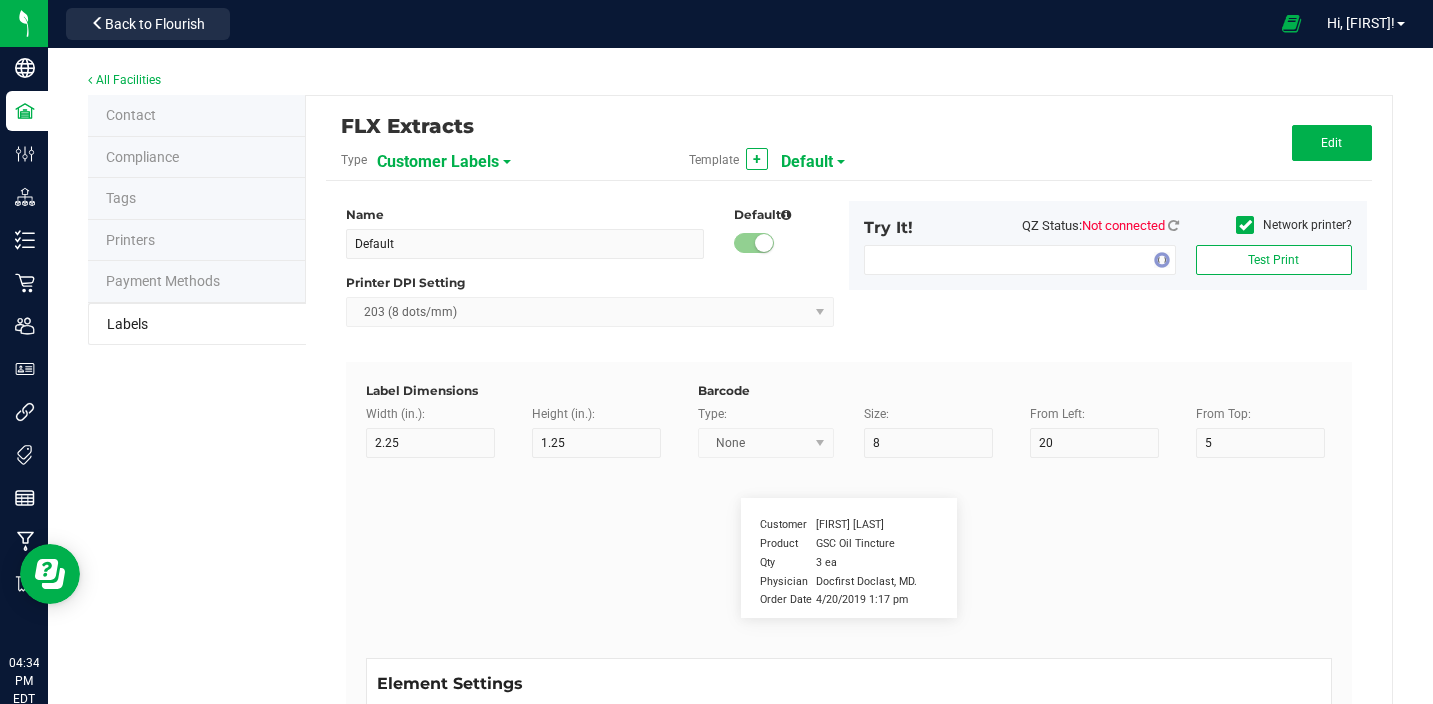 type on "CADMODS-20230420-096" 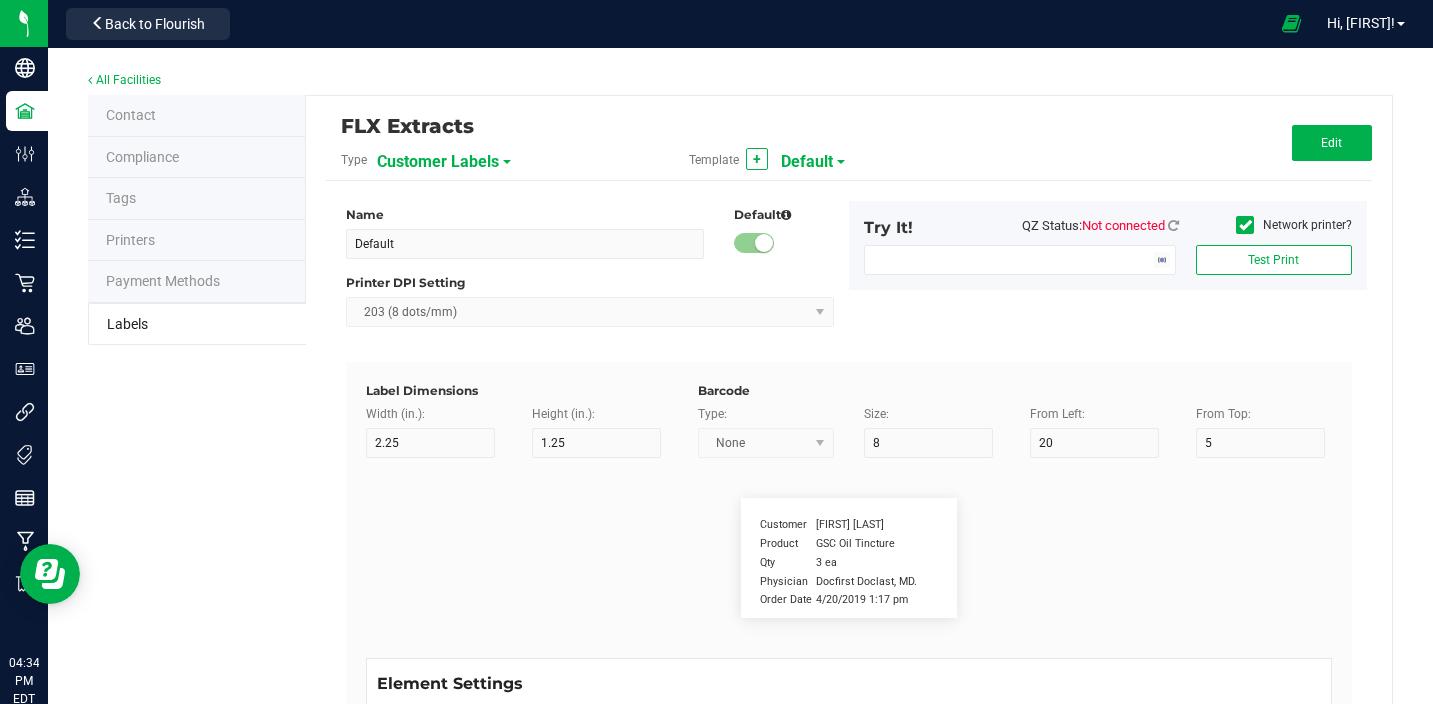 type on "Lot Number" 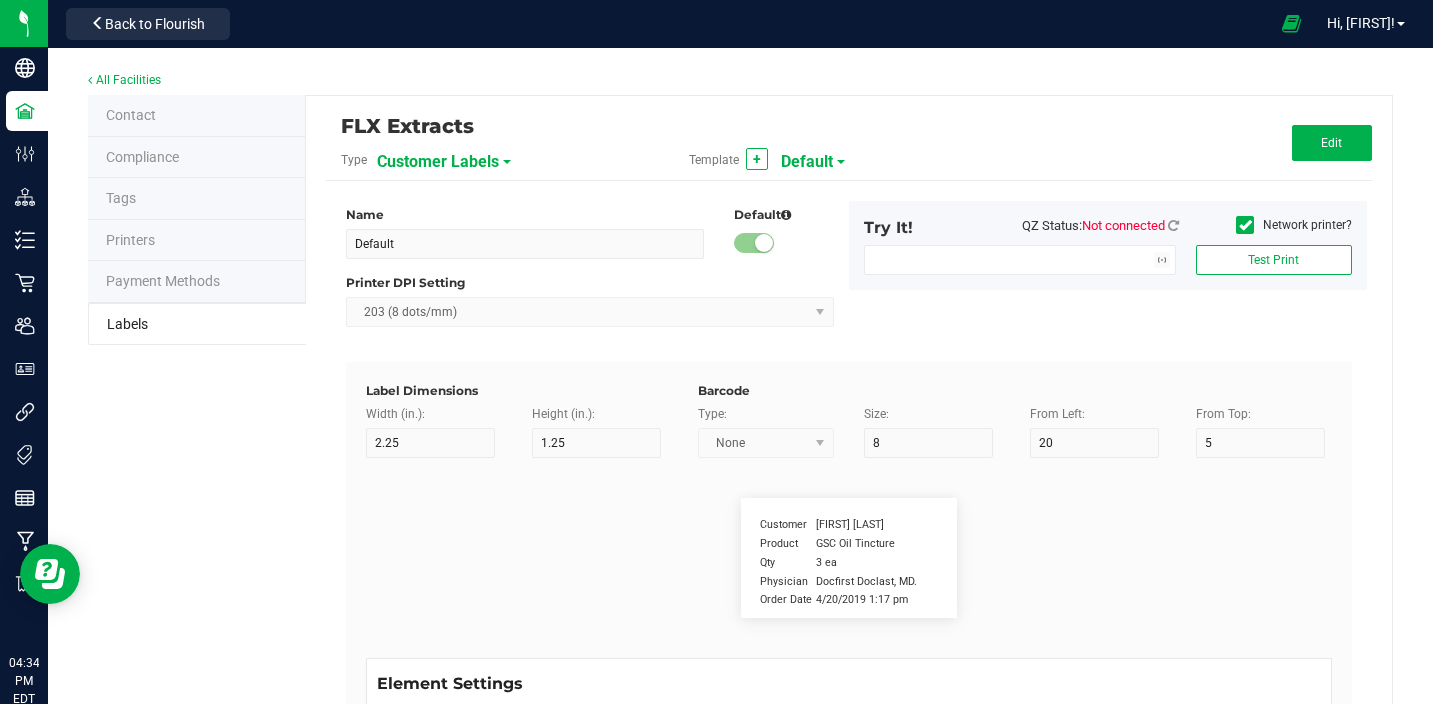 type on "15" 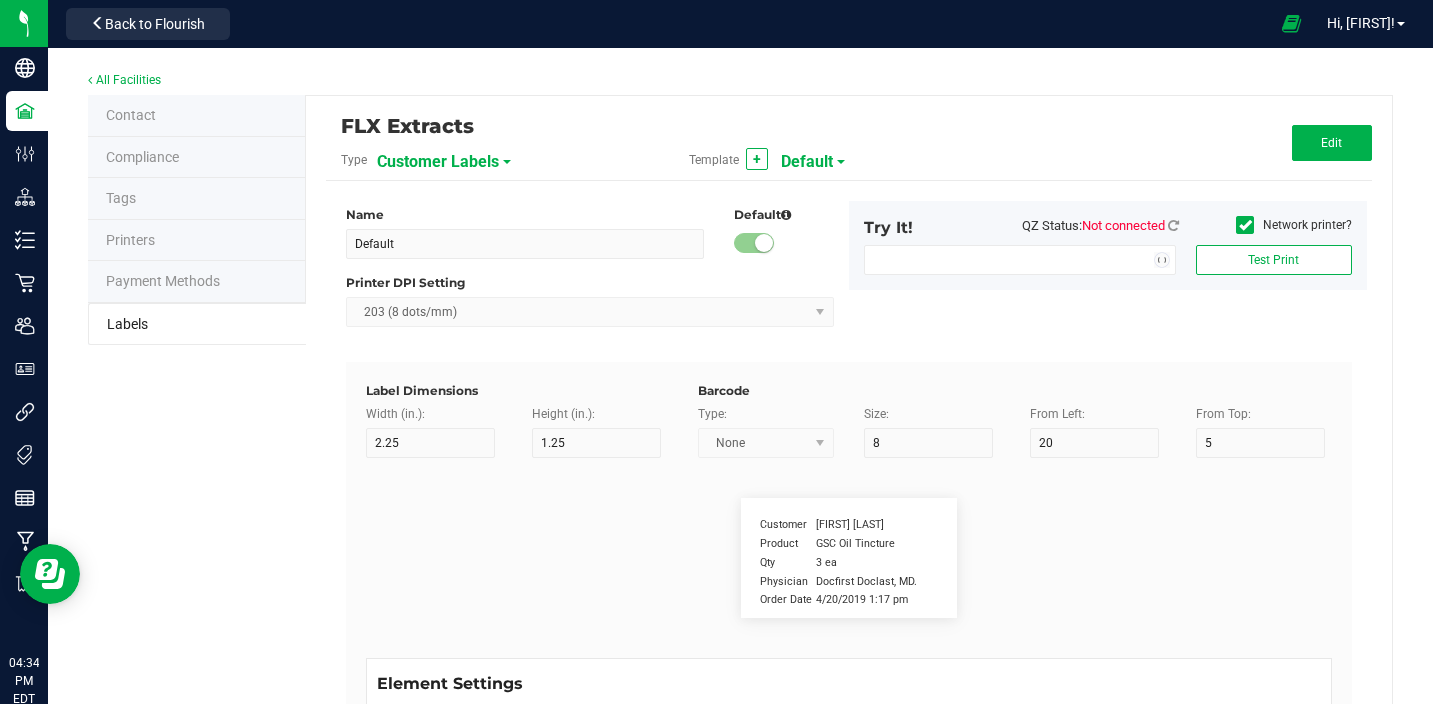 type on "5" 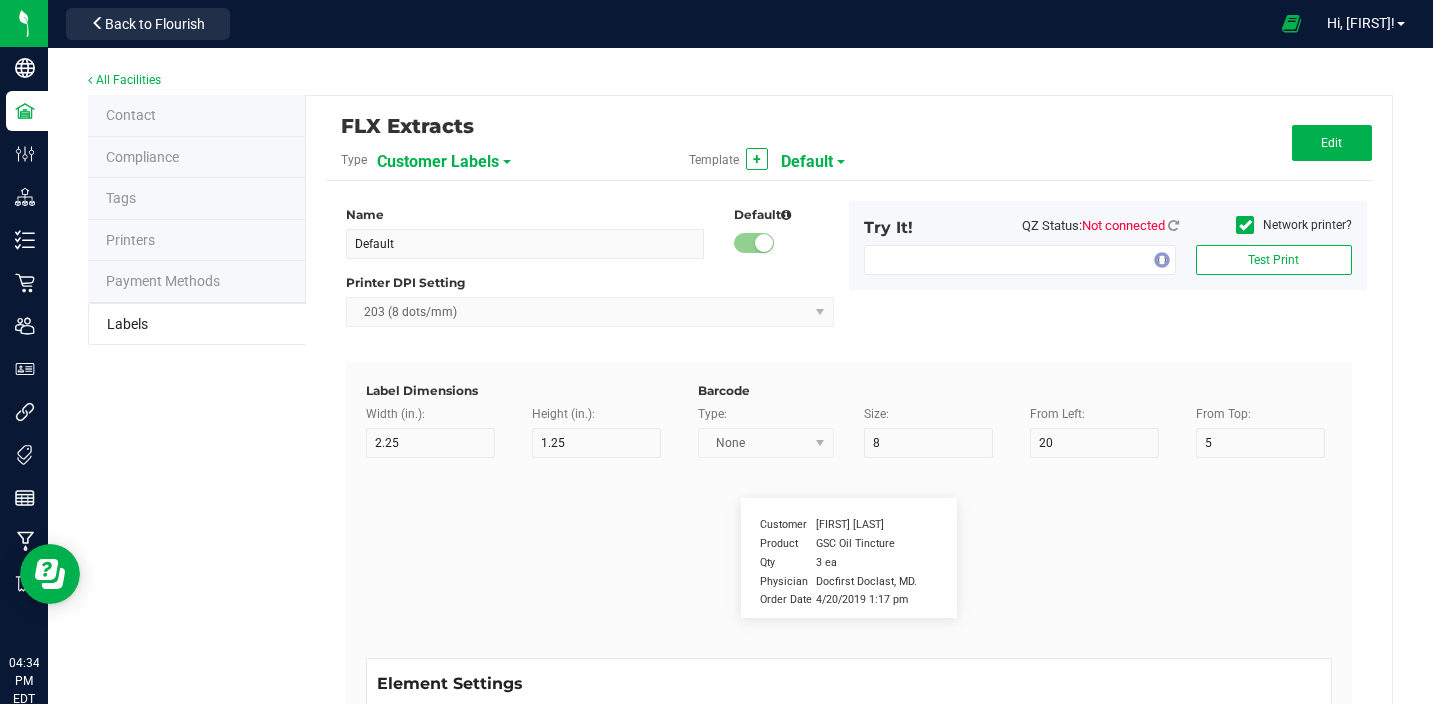 type on "10" 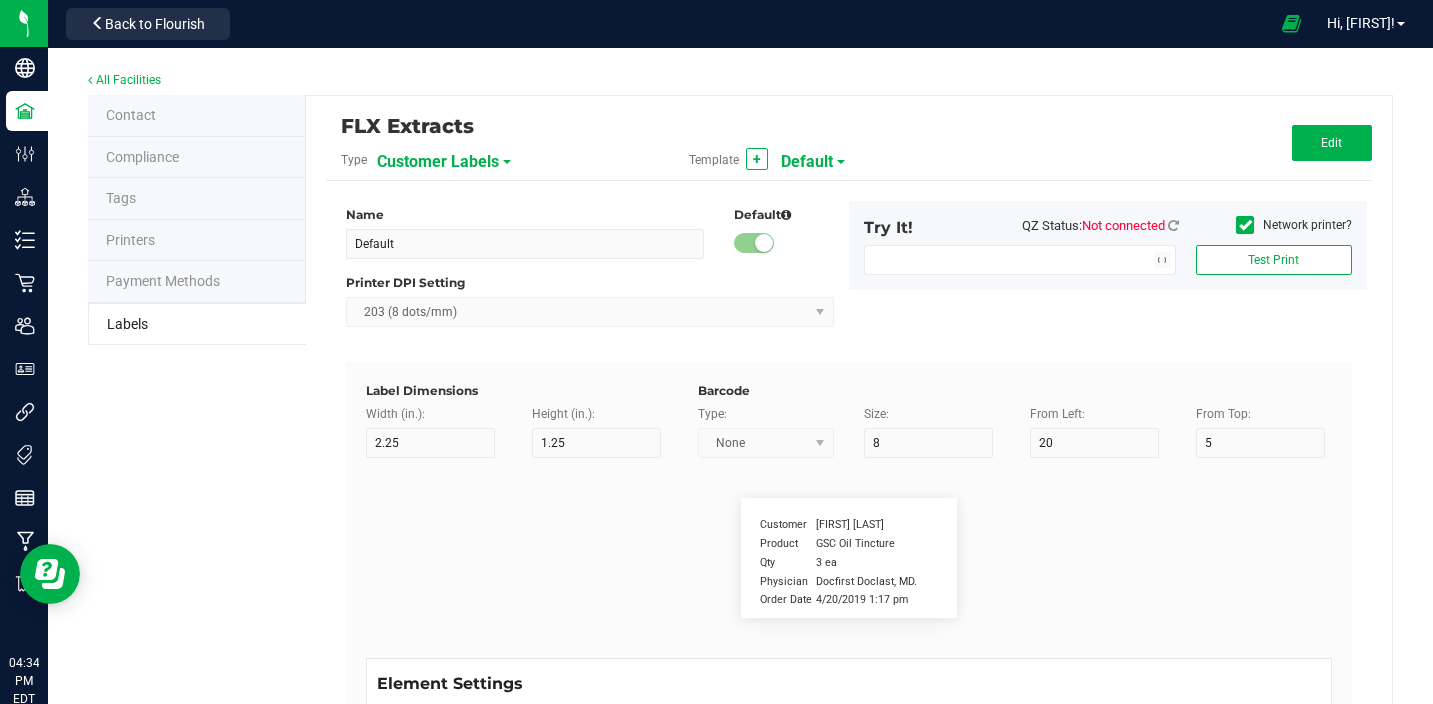 type on "LOTPXGDP-0912" 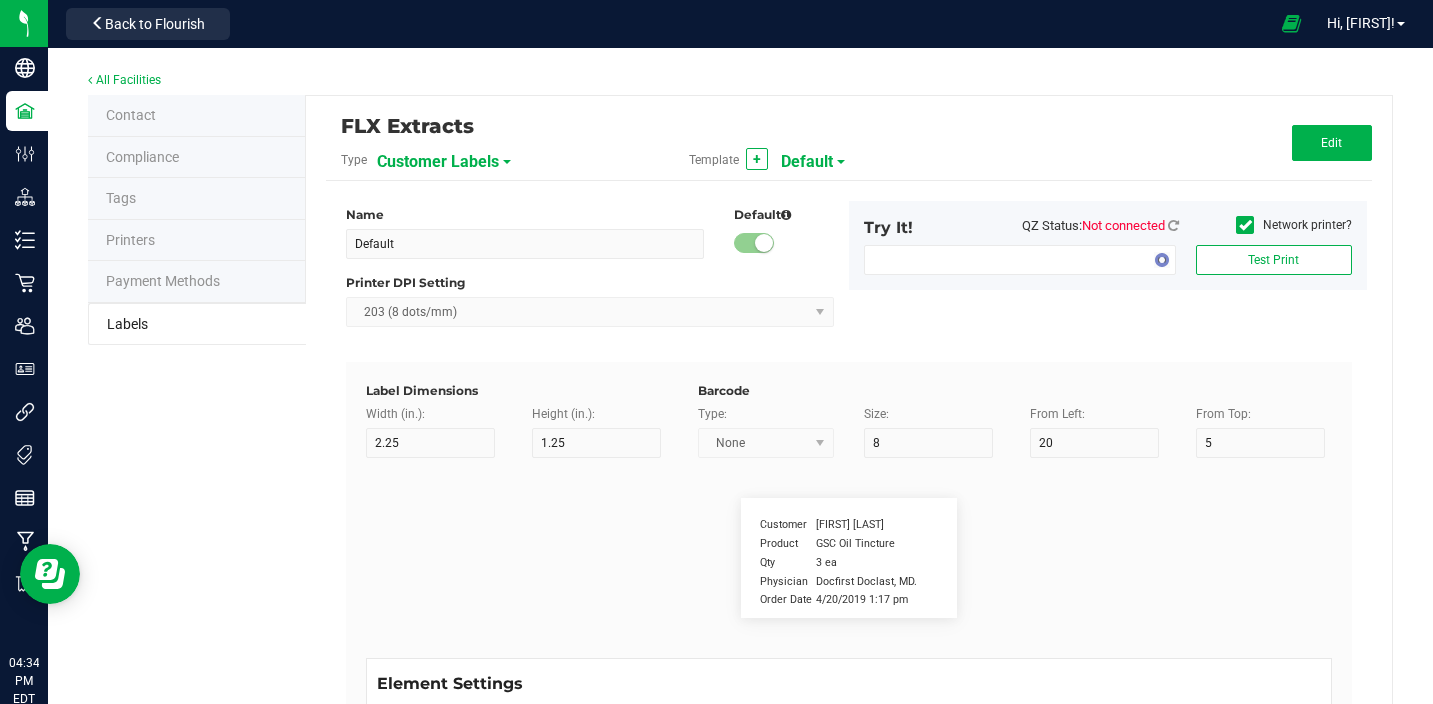 type on "Warning" 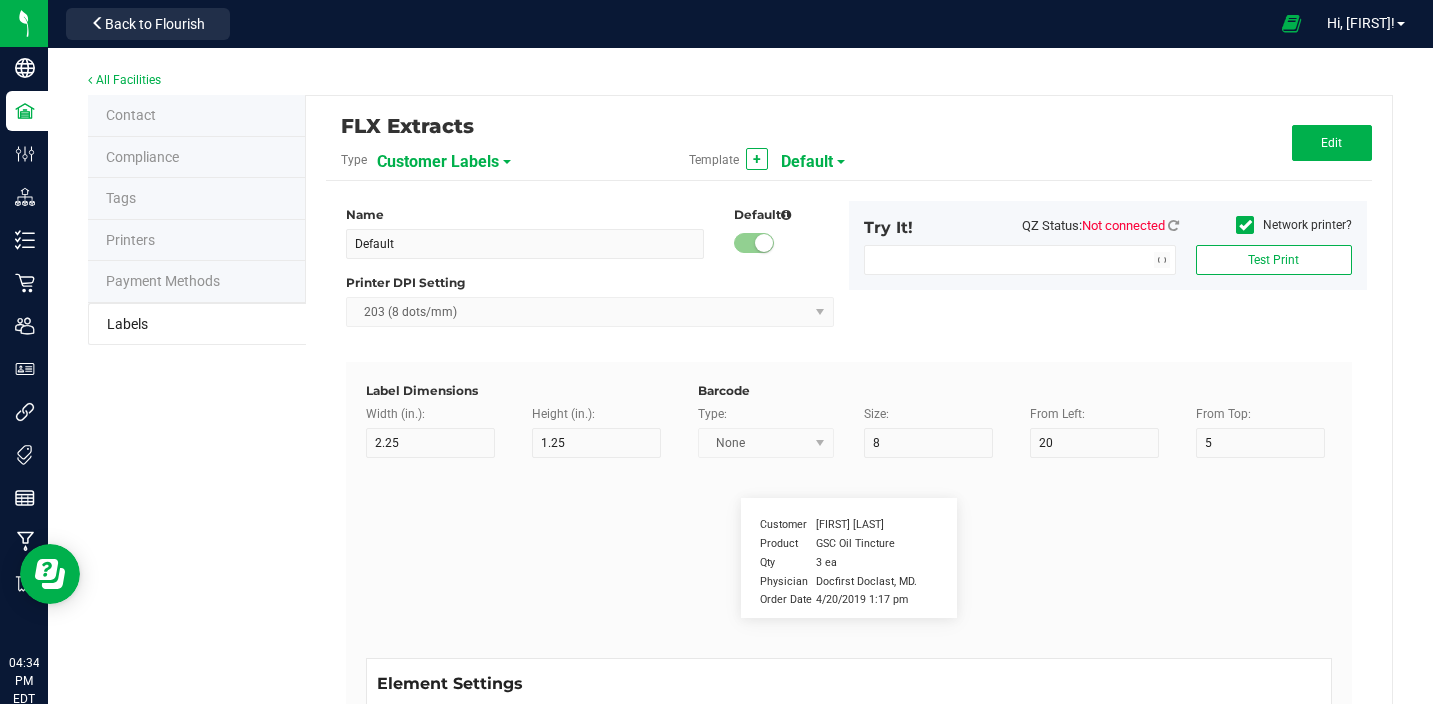 type on "15" 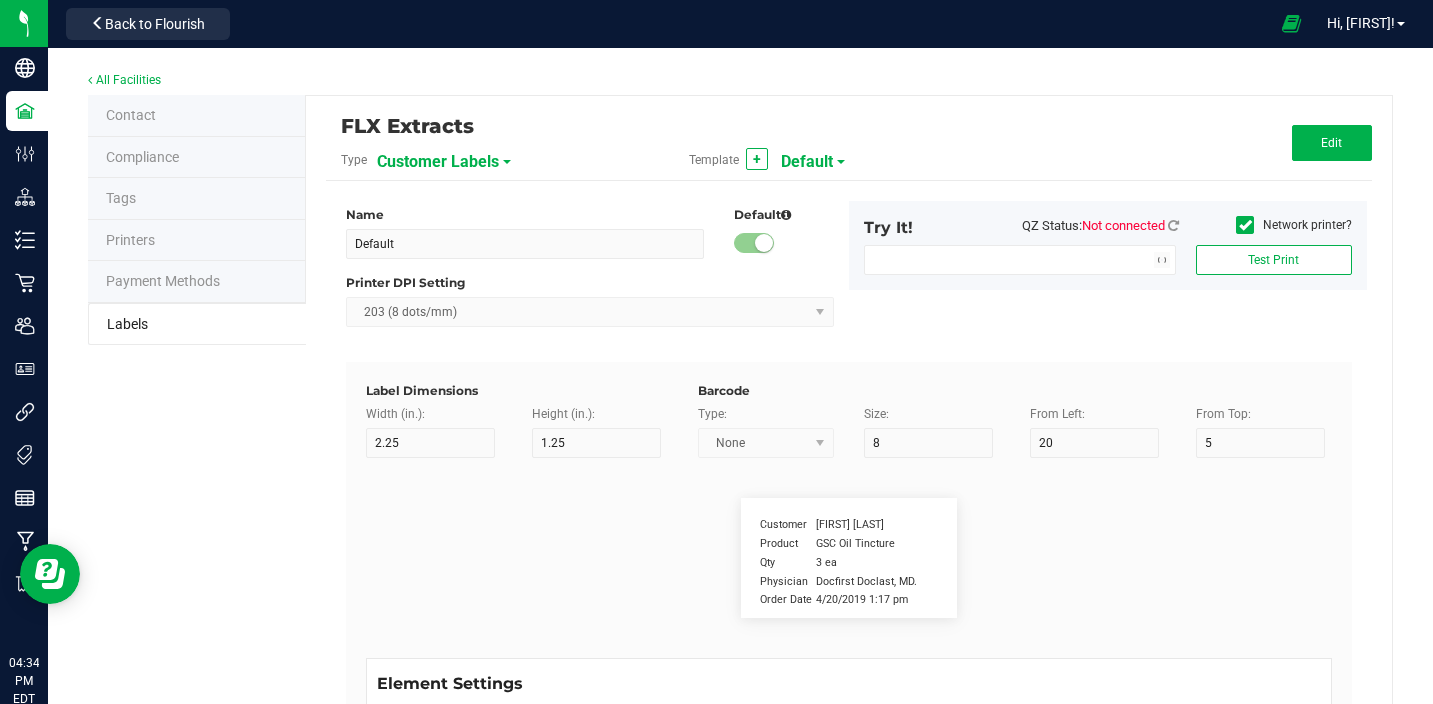 type on "5" 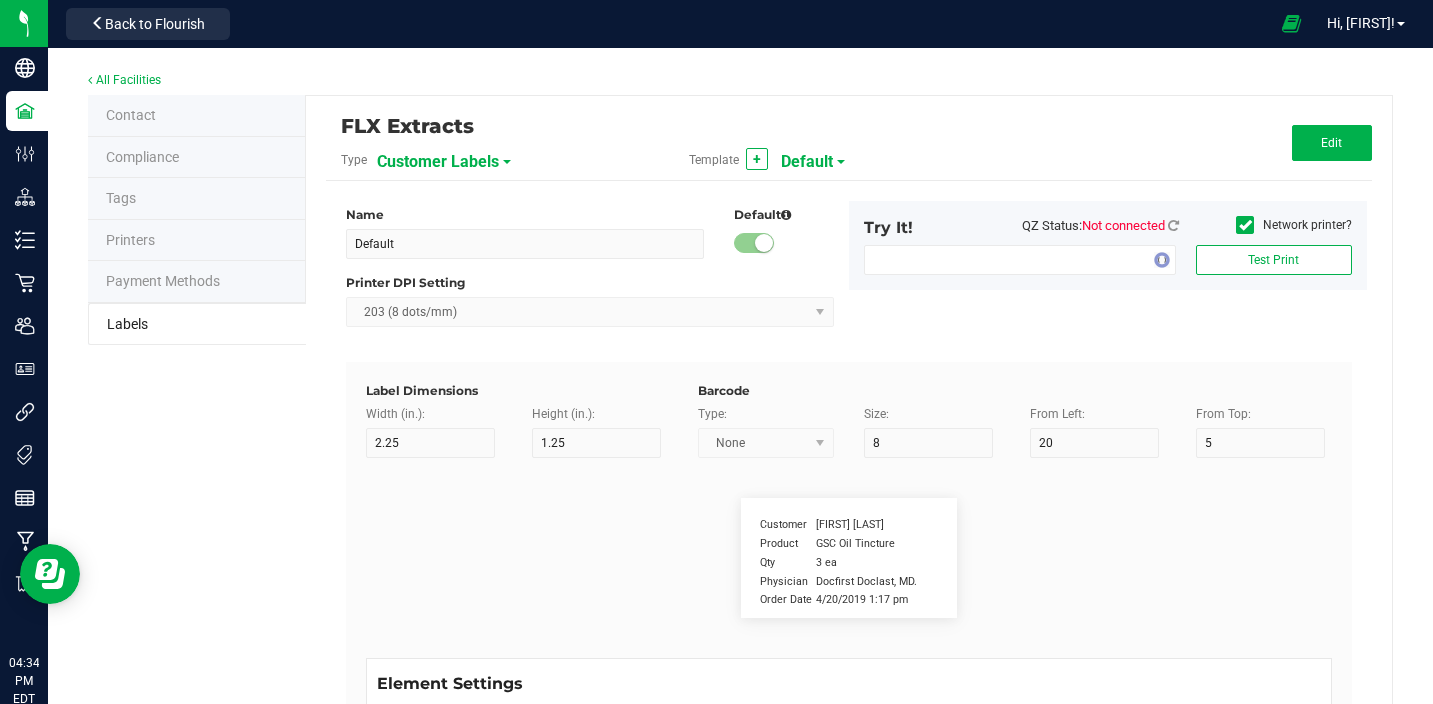 type on "30" 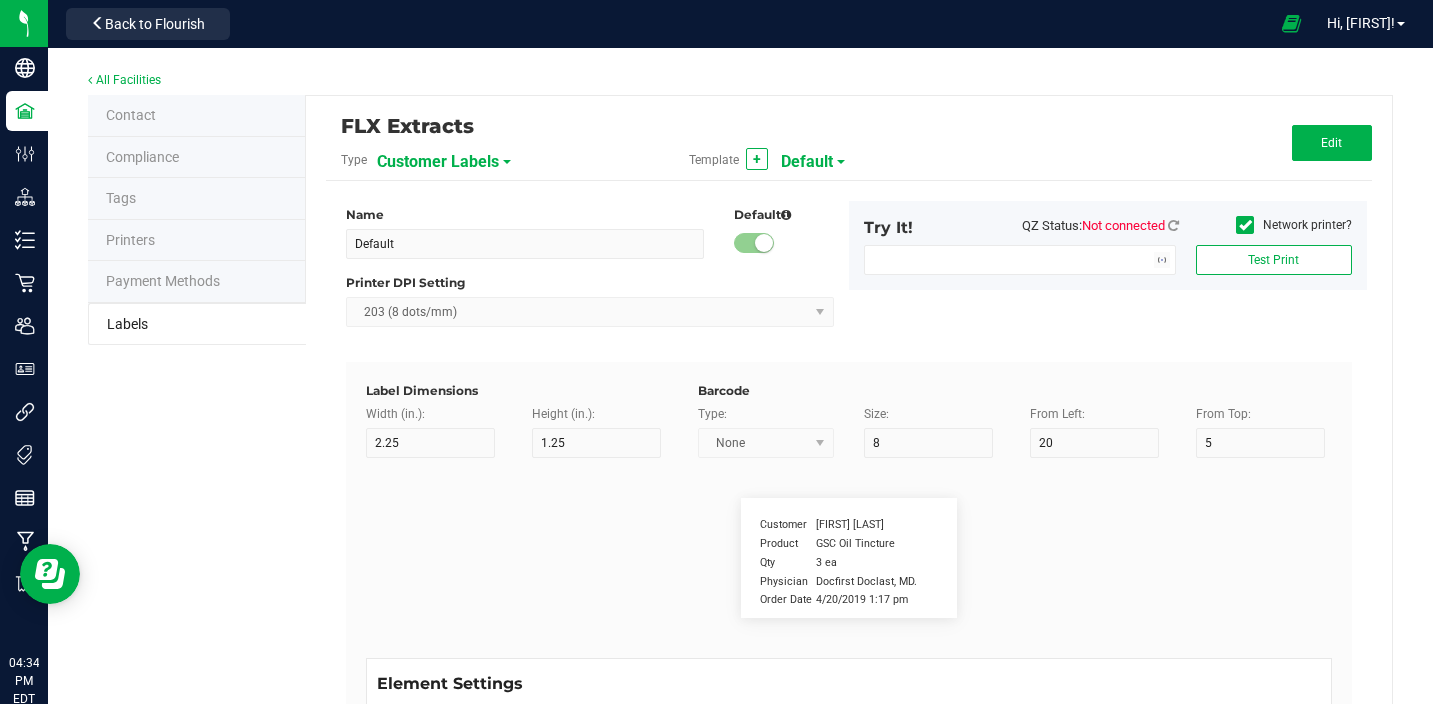 type on "Type Warning Here" 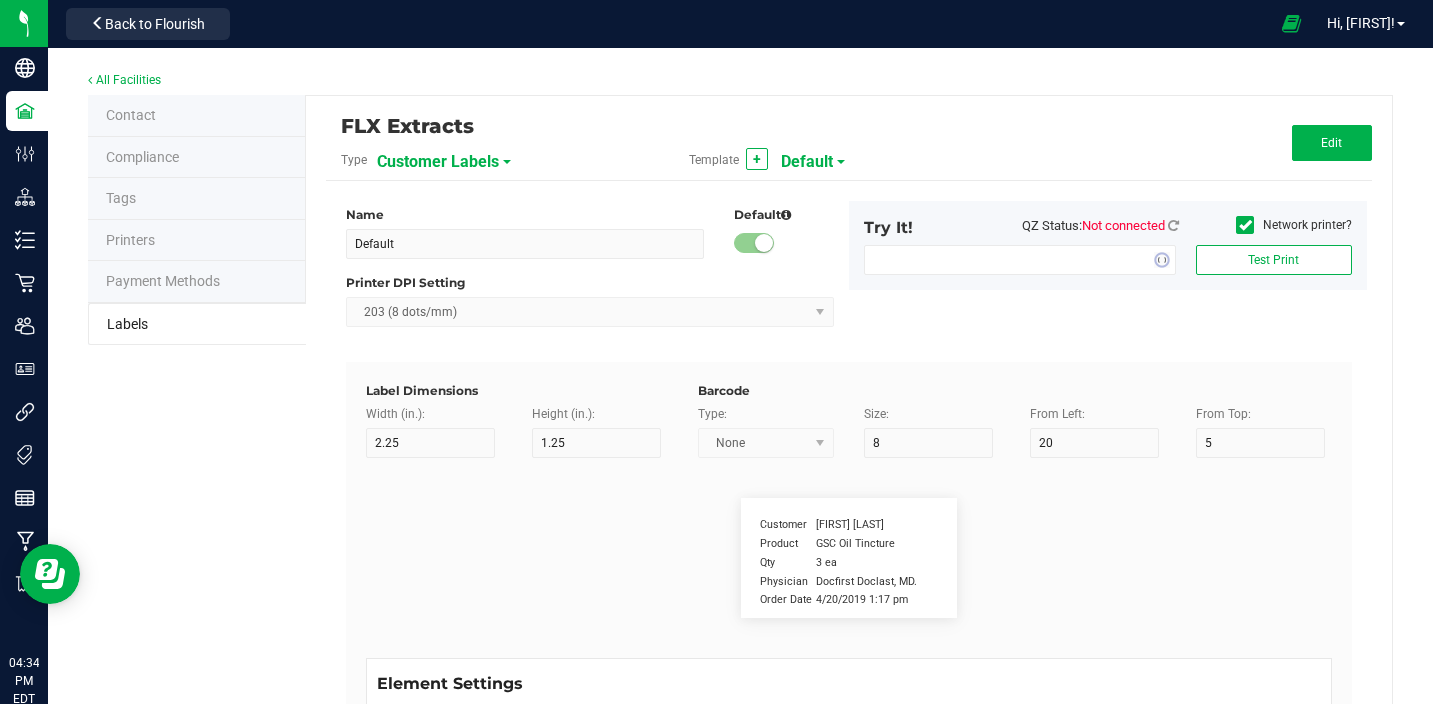 type on "Brand" 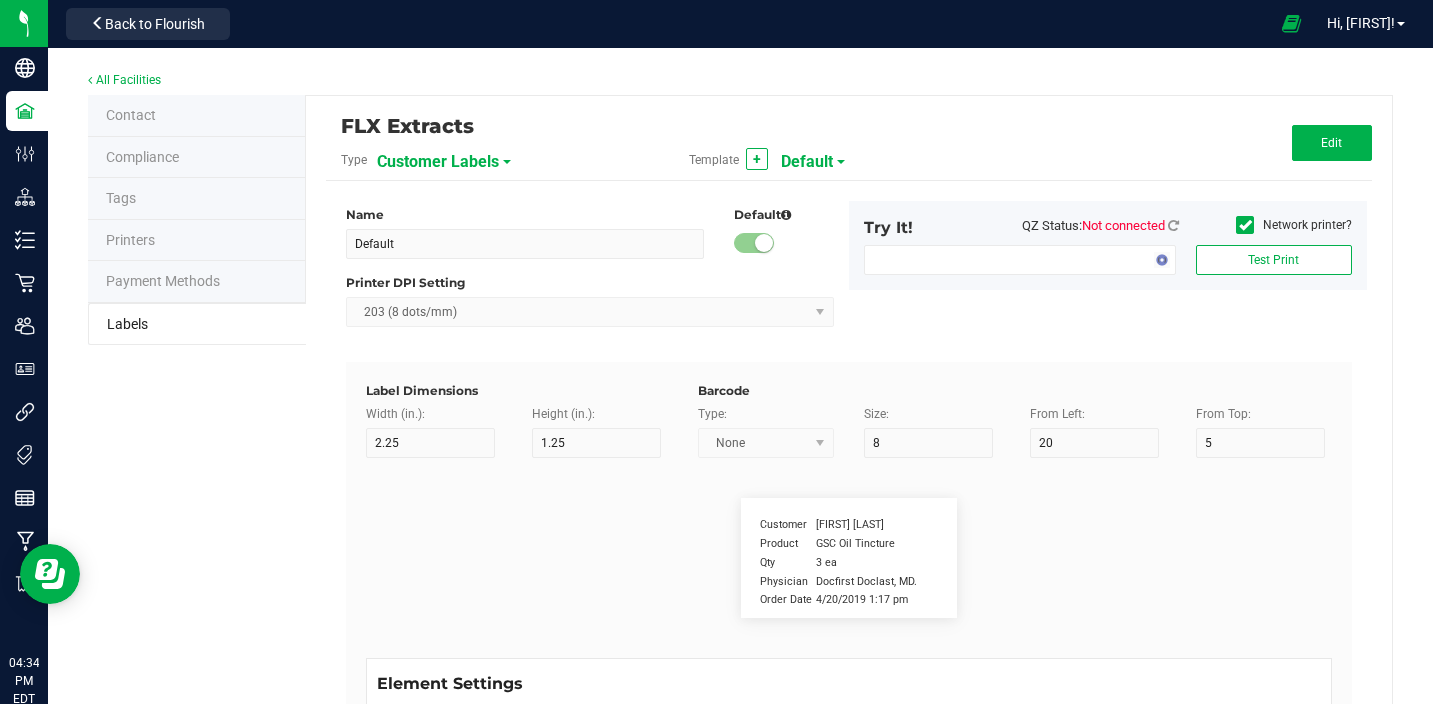 type on "5" 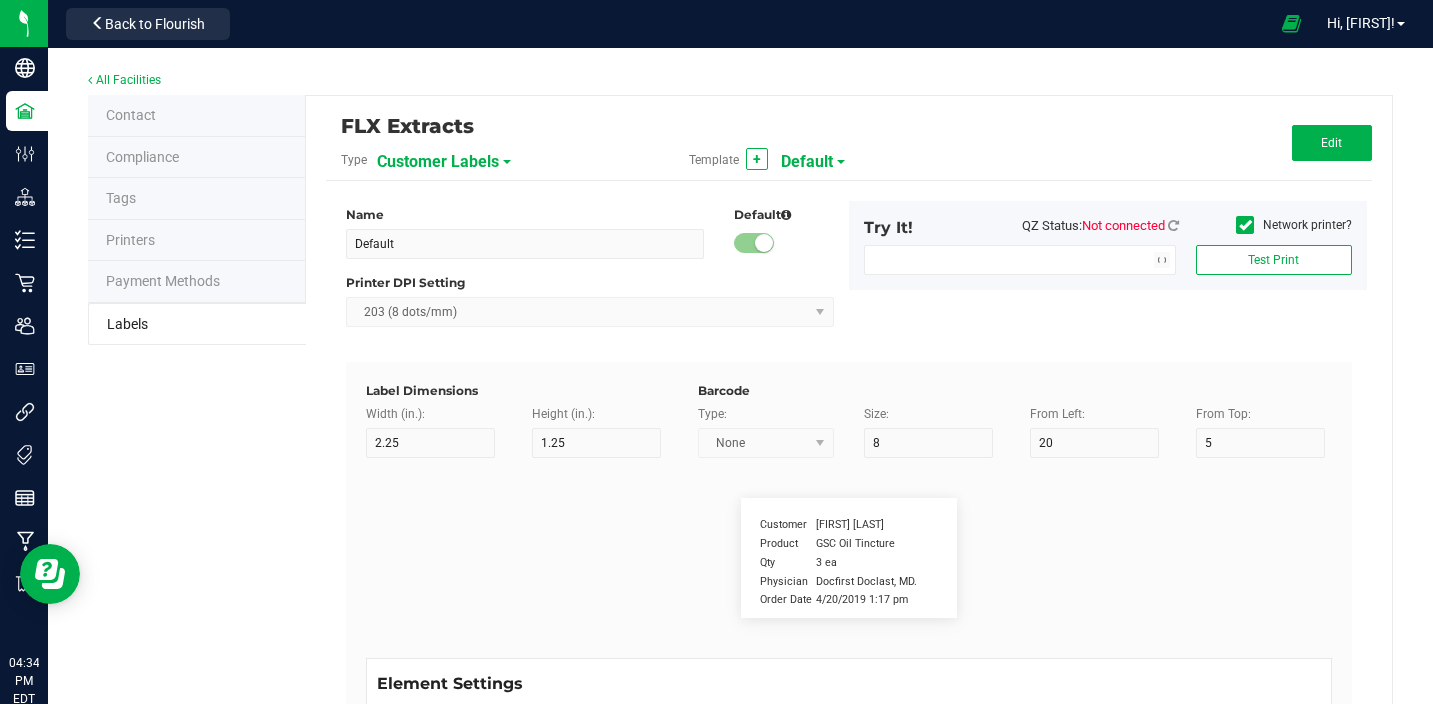 type on "30" 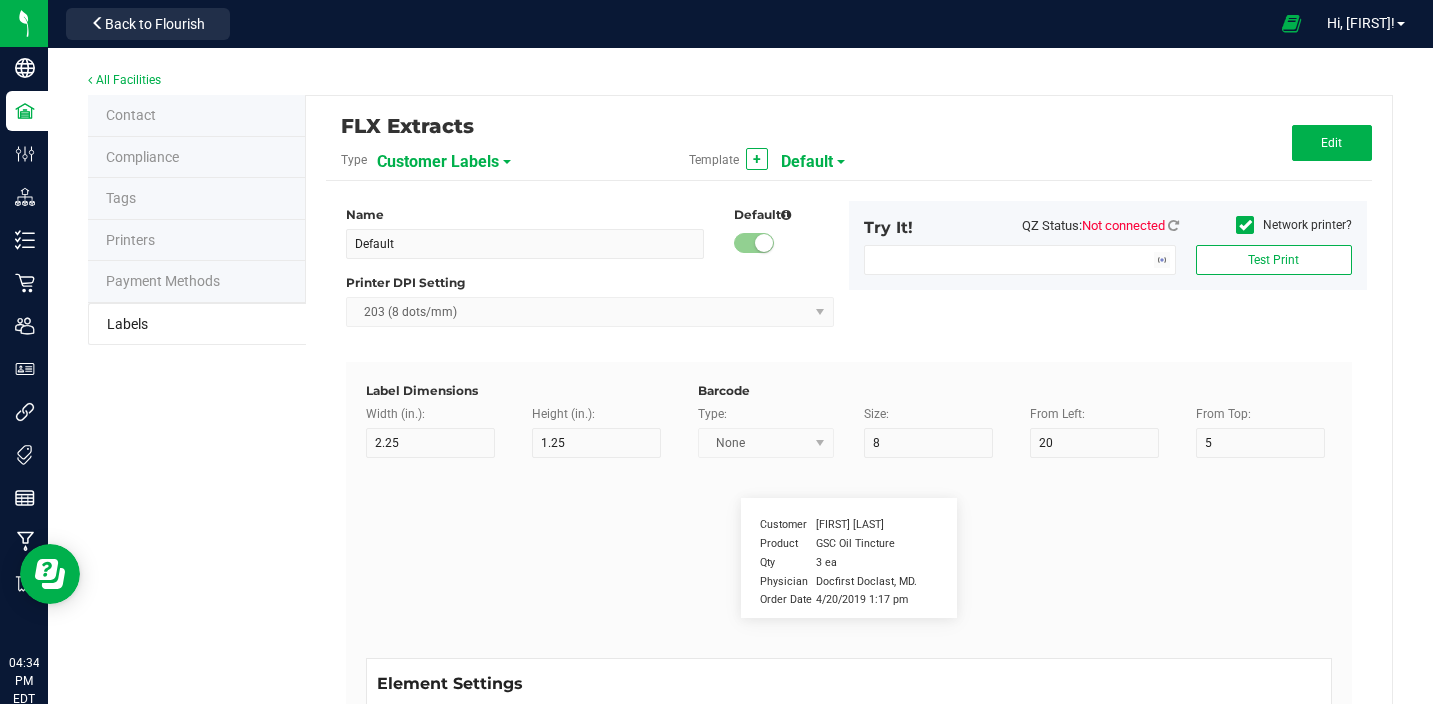 type on "Cannabis Co." 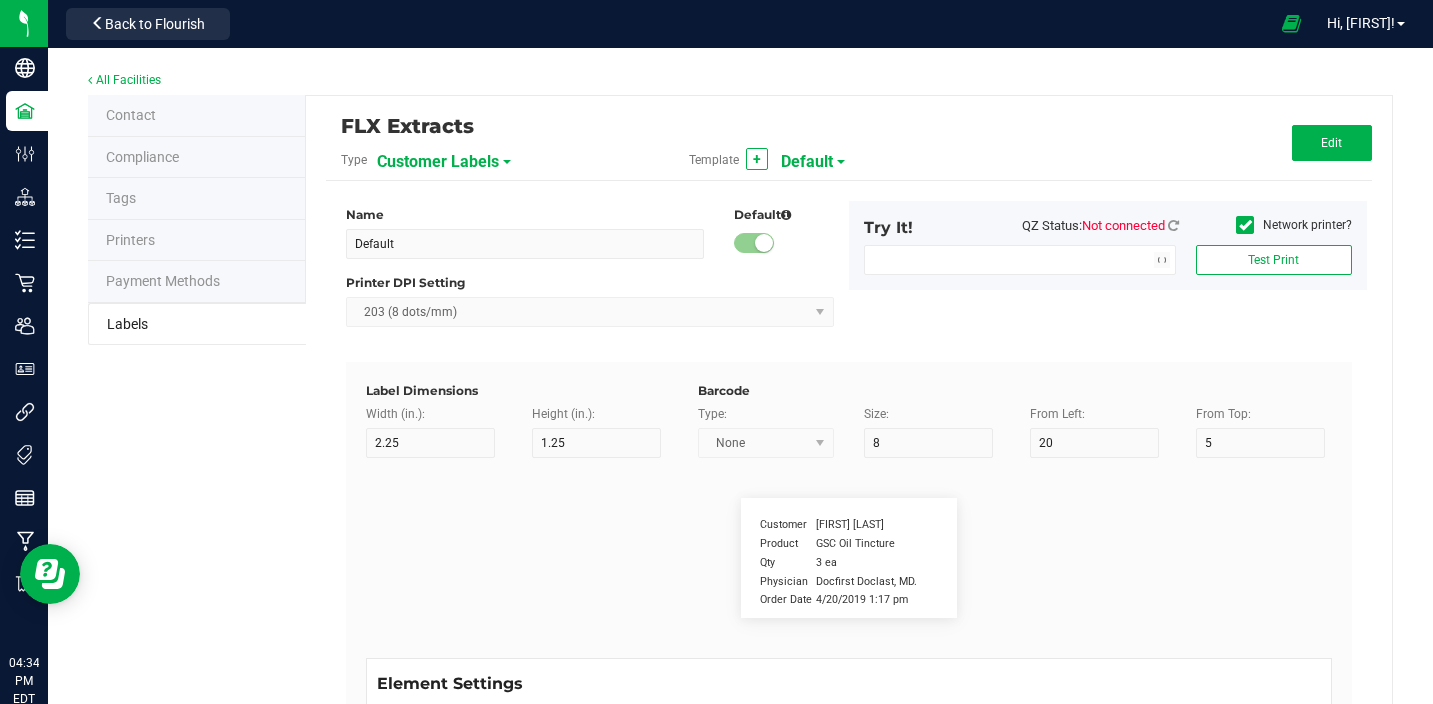 type on "NDC Number" 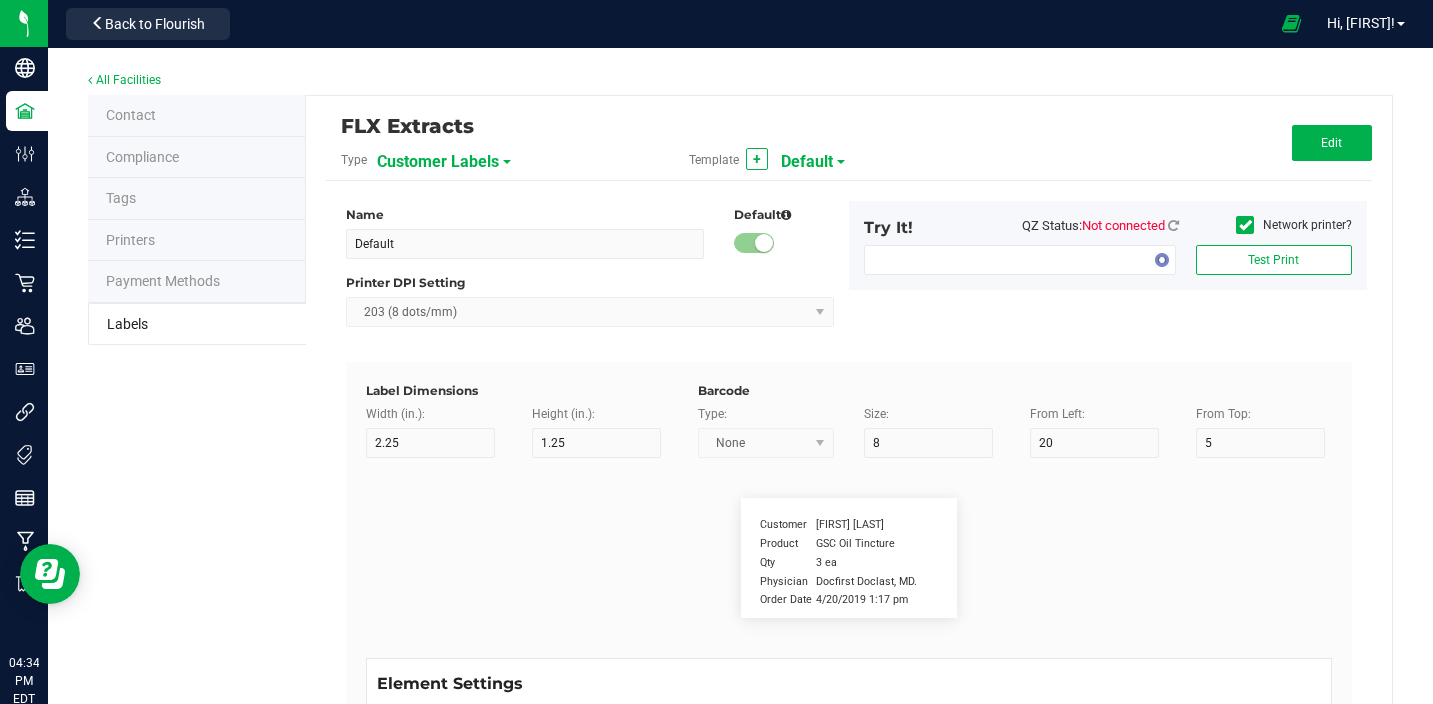 type on "15" 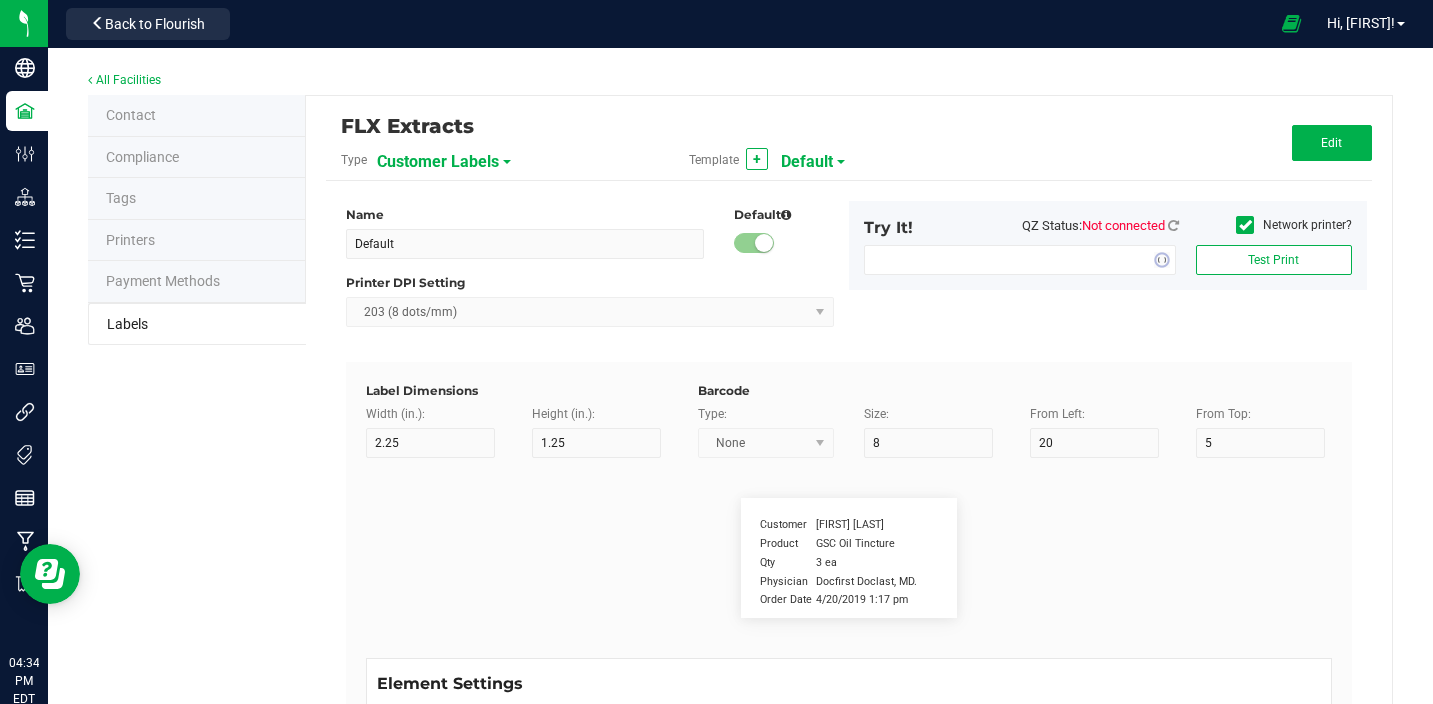type on "5" 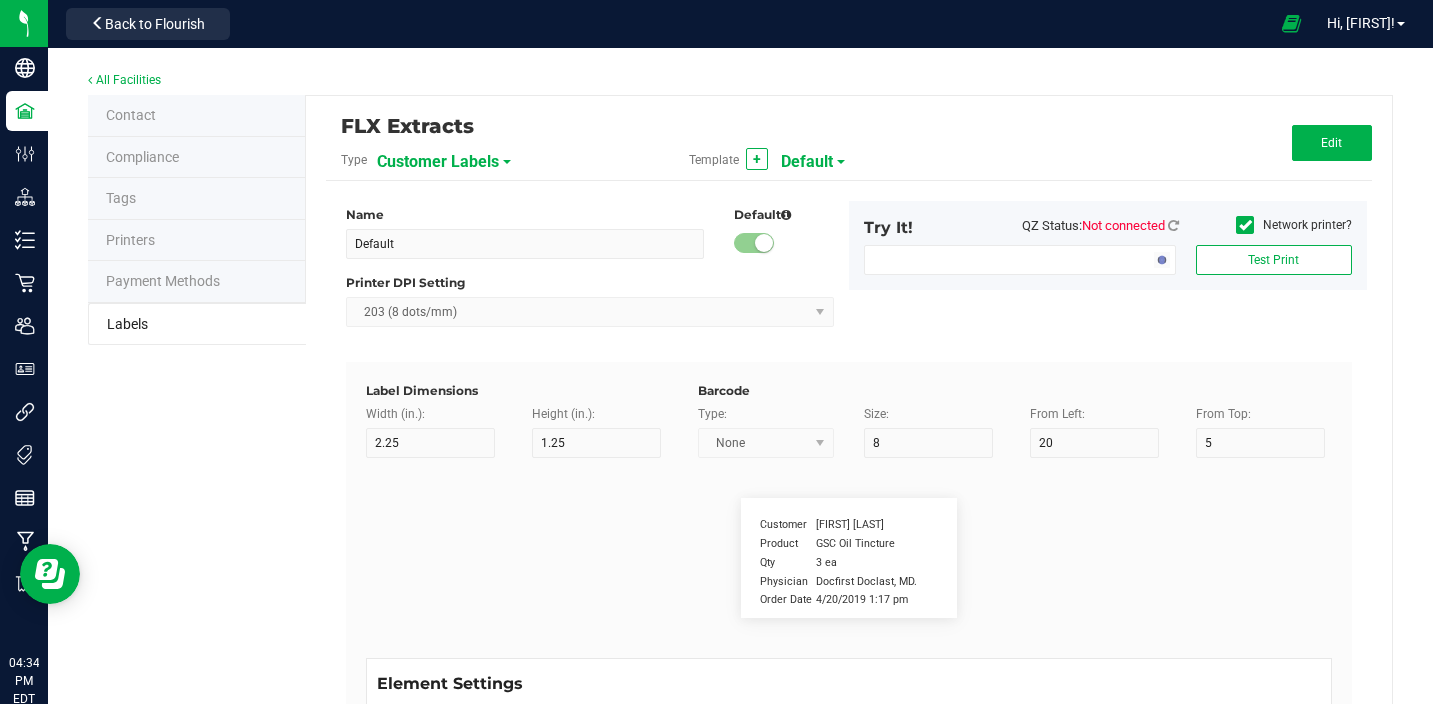 type on "30" 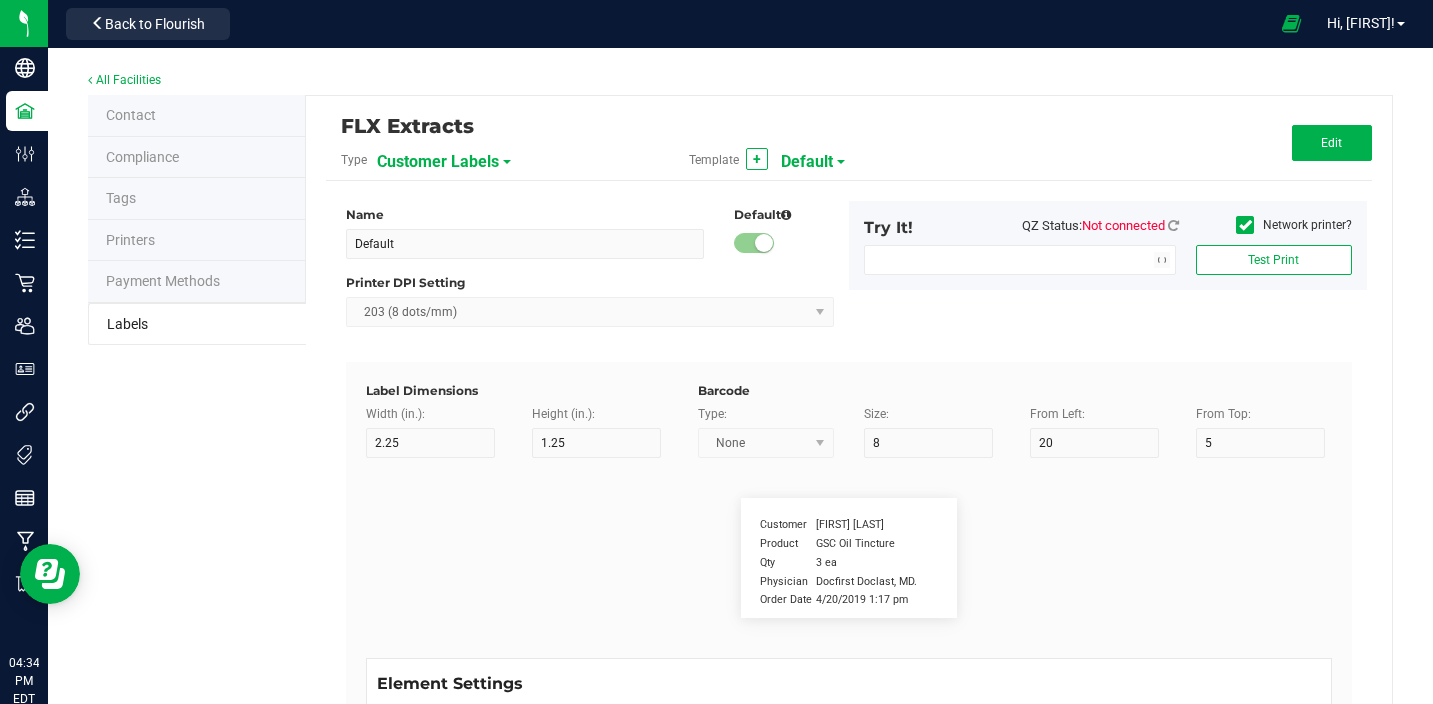 type on "0777-3105-02" 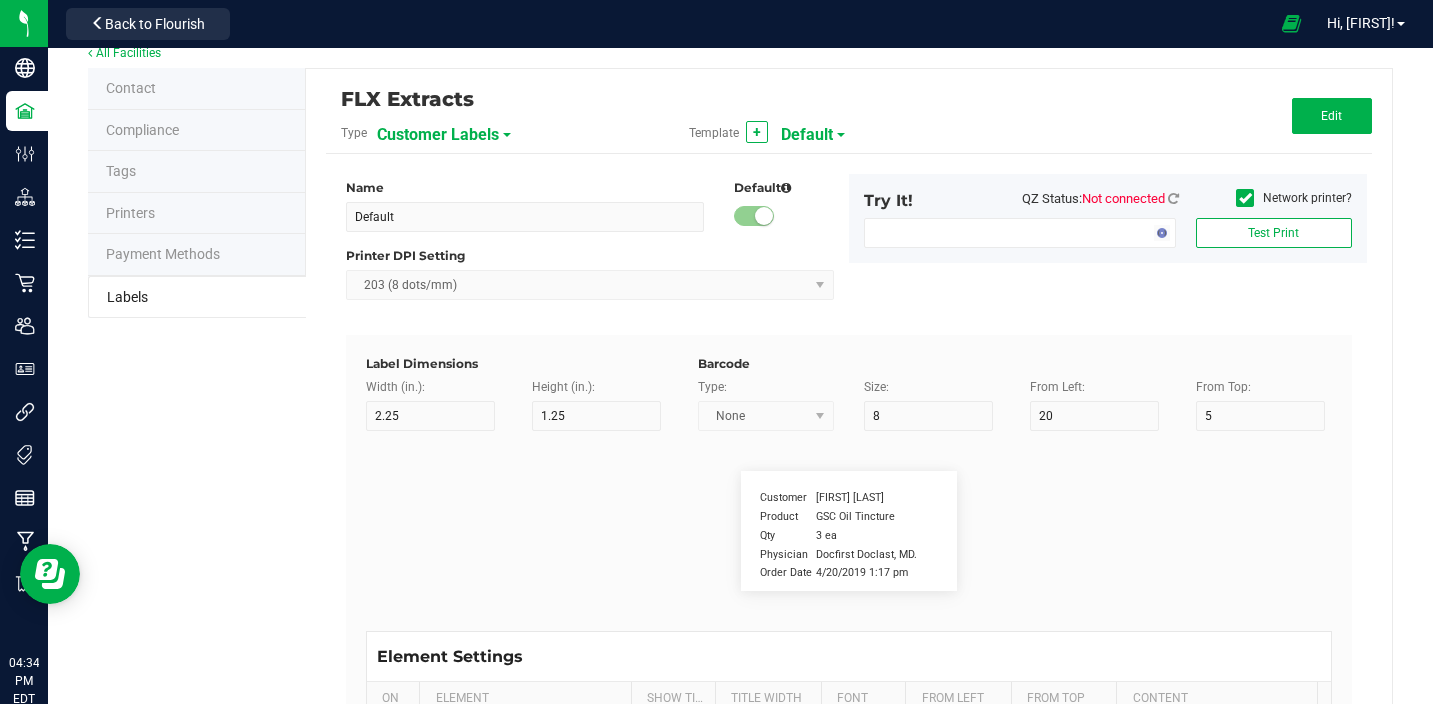 scroll, scrollTop: 0, scrollLeft: 0, axis: both 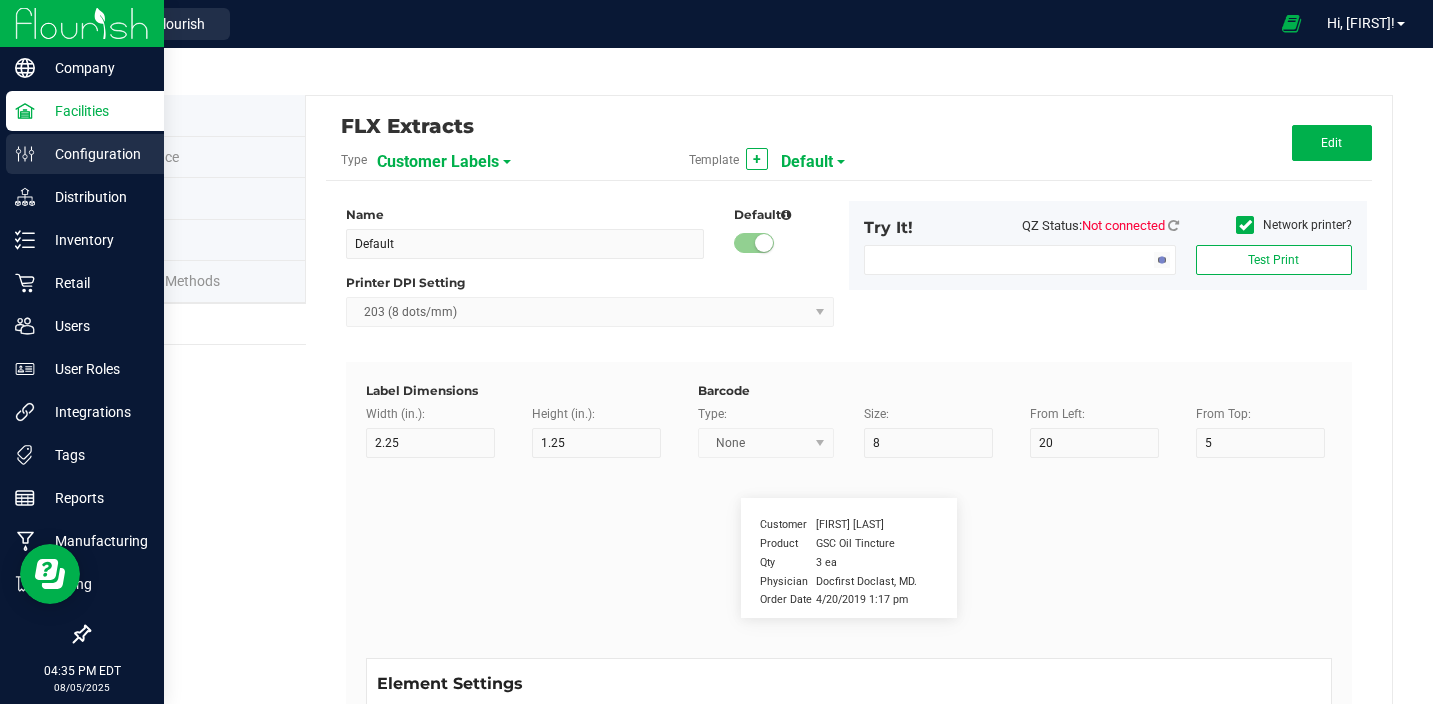 click on "Configuration" at bounding box center [95, 154] 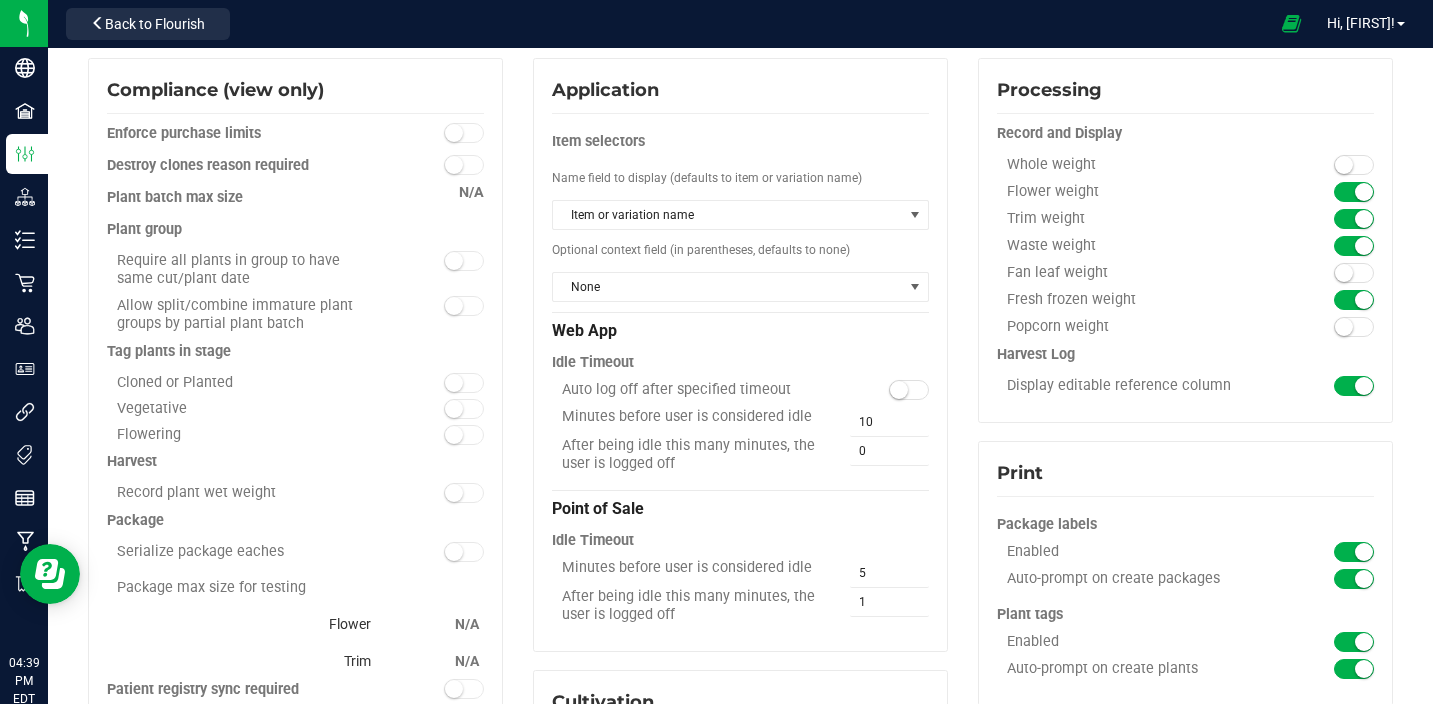 scroll, scrollTop: 99, scrollLeft: 0, axis: vertical 